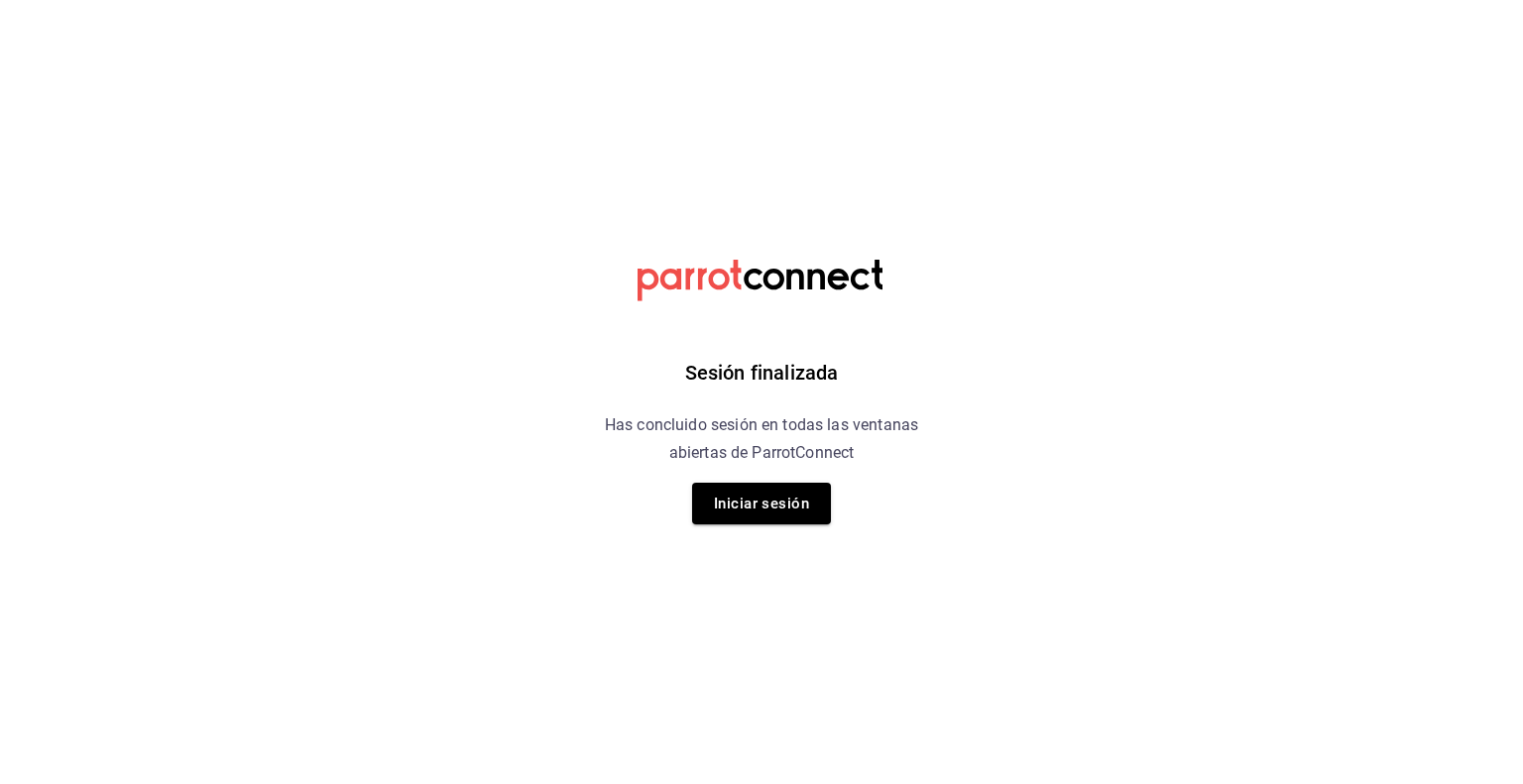 scroll, scrollTop: 0, scrollLeft: 0, axis: both 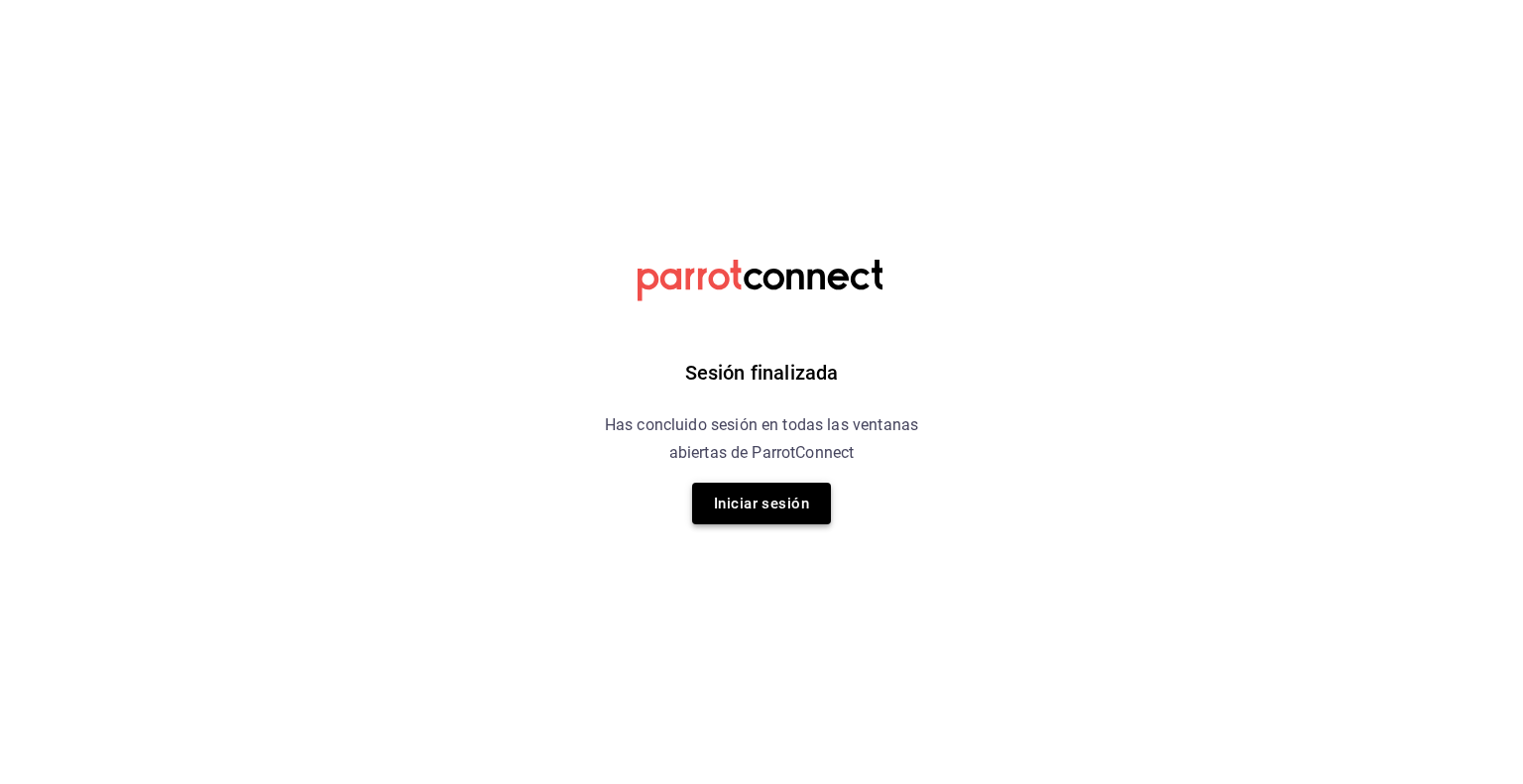 click on "Iniciar sesión" at bounding box center [762, 504] 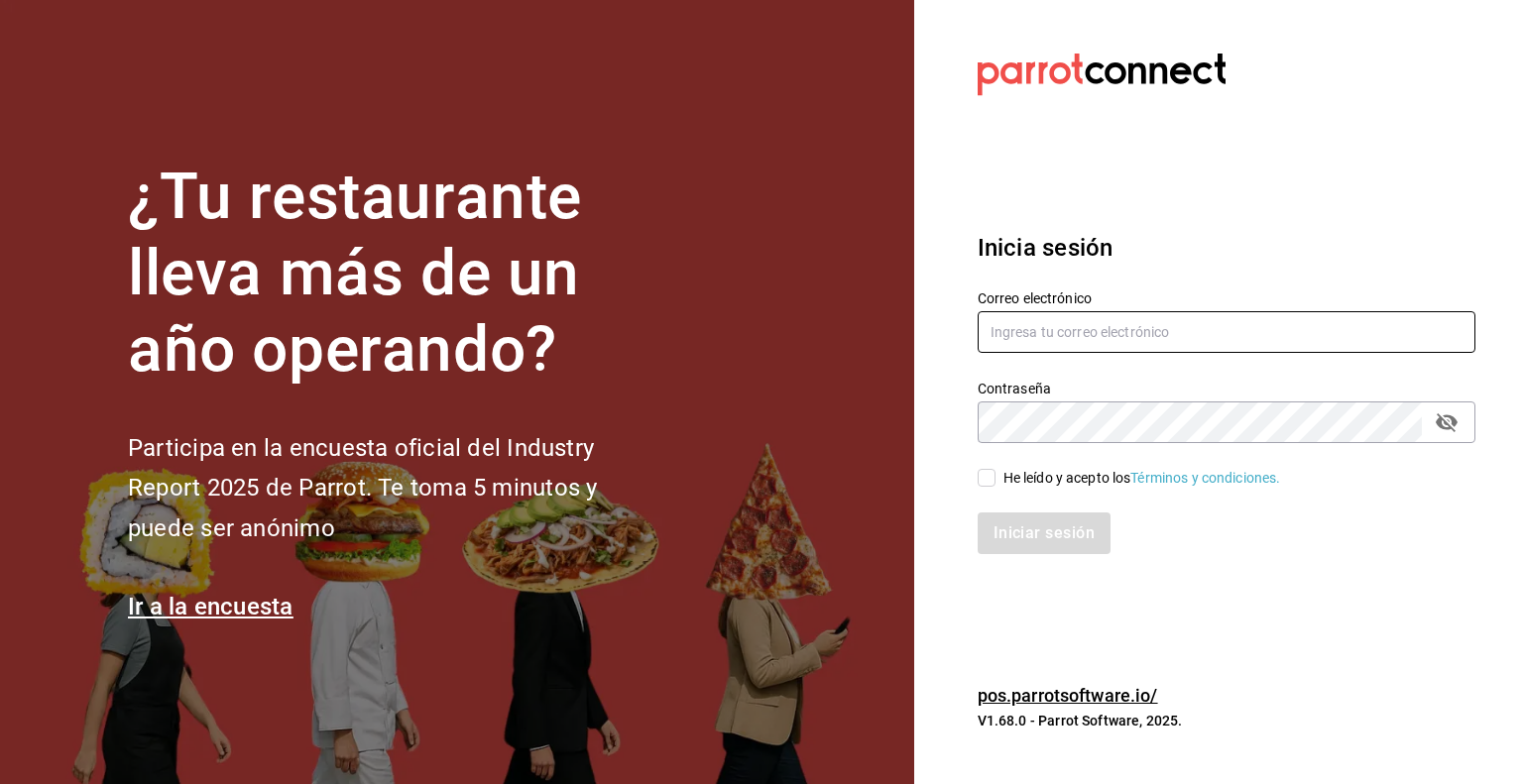 click at bounding box center [1227, 332] 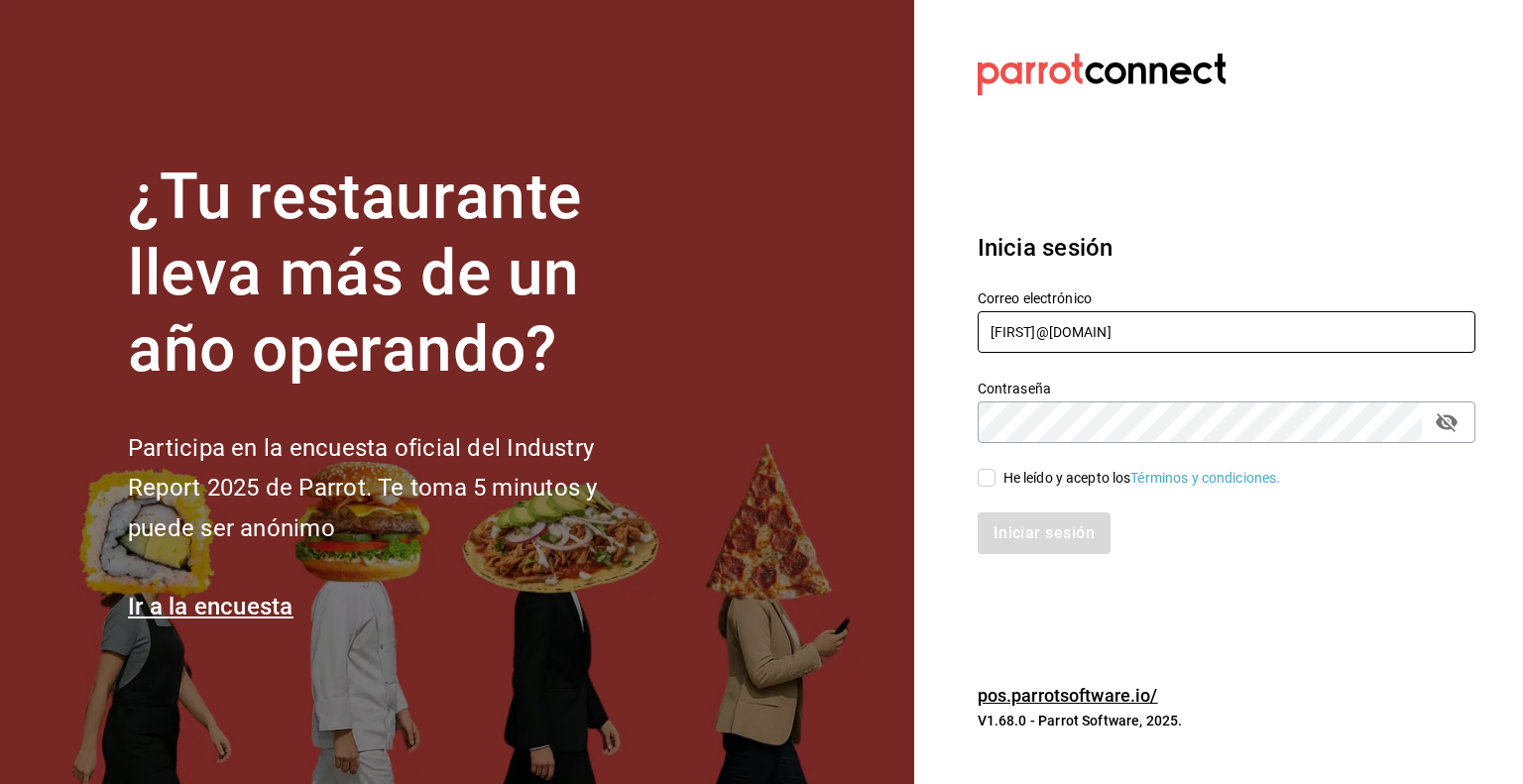 type on "kevinS.fdez@gmail.com" 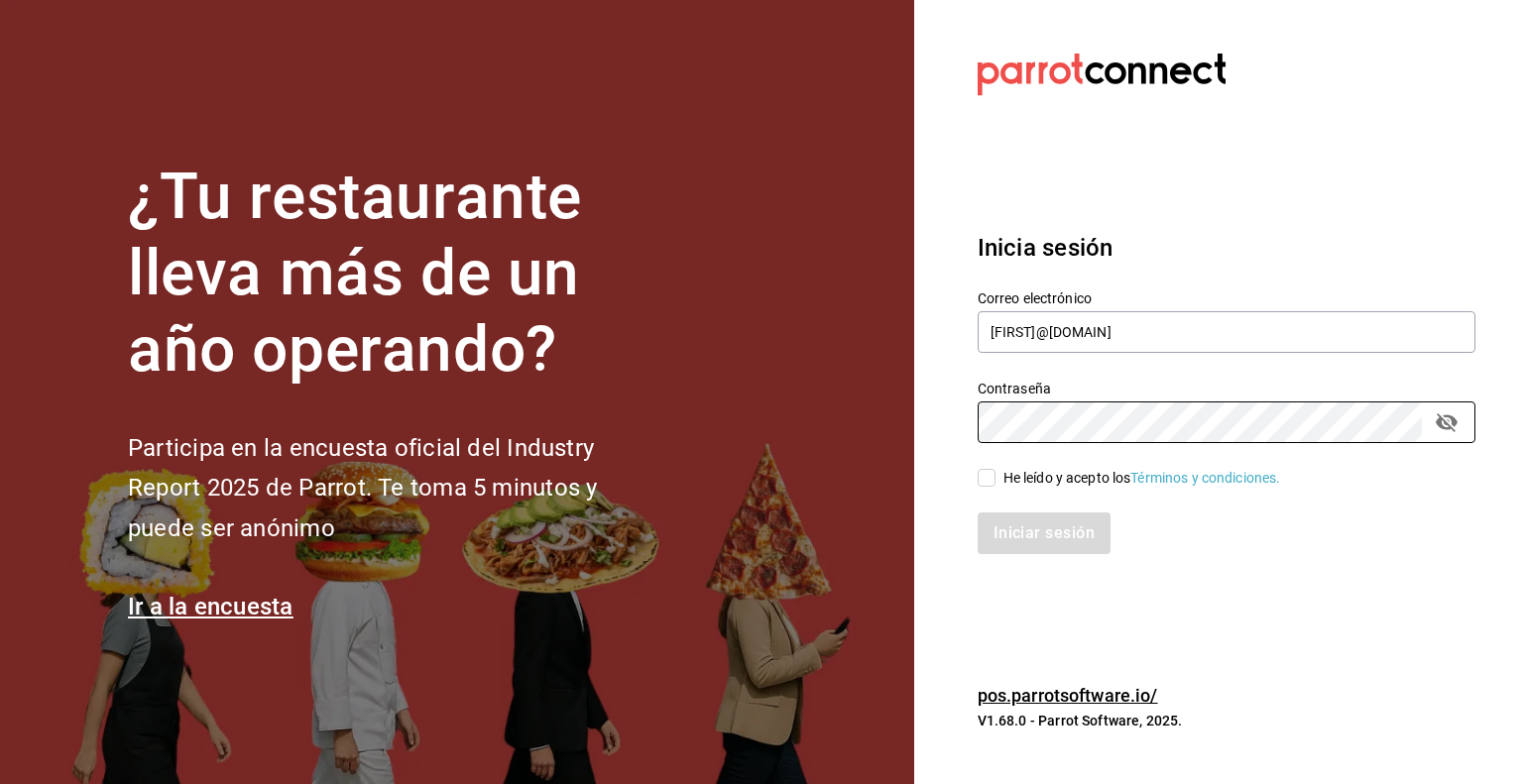 click on "He leído y acepto los  Términos y condiciones." at bounding box center (987, 478) 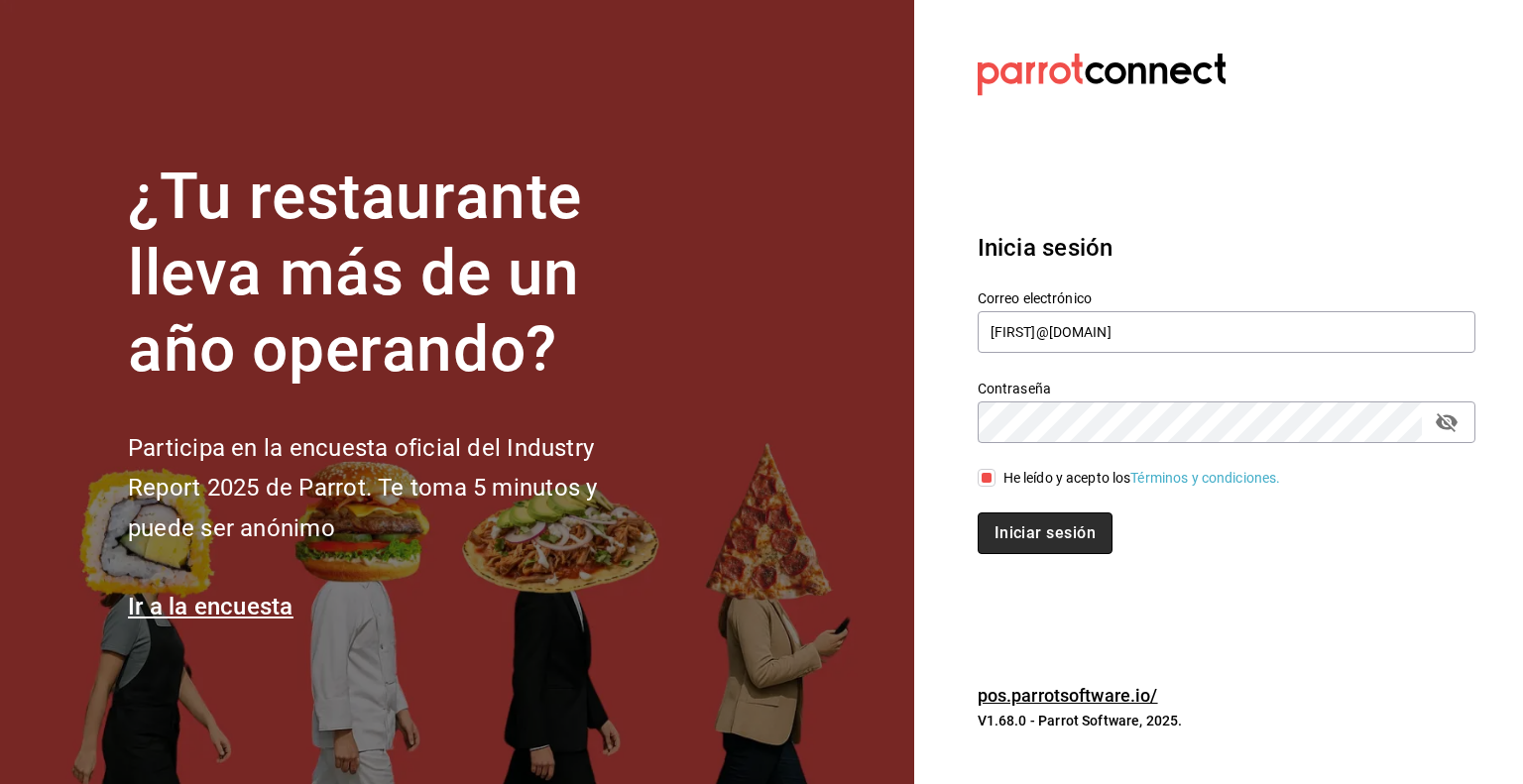 click on "Iniciar sesión" at bounding box center (1045, 533) 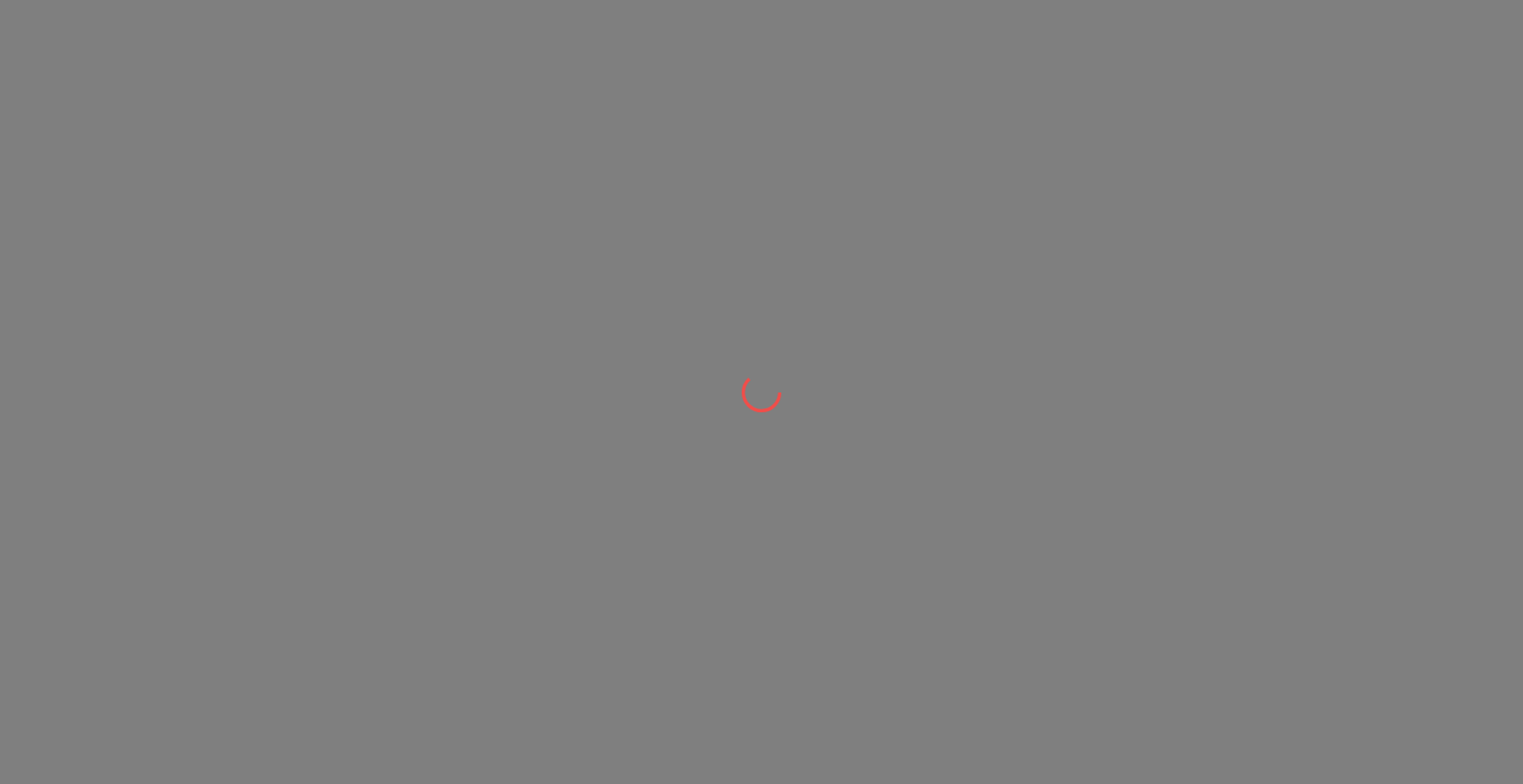 scroll, scrollTop: 0, scrollLeft: 0, axis: both 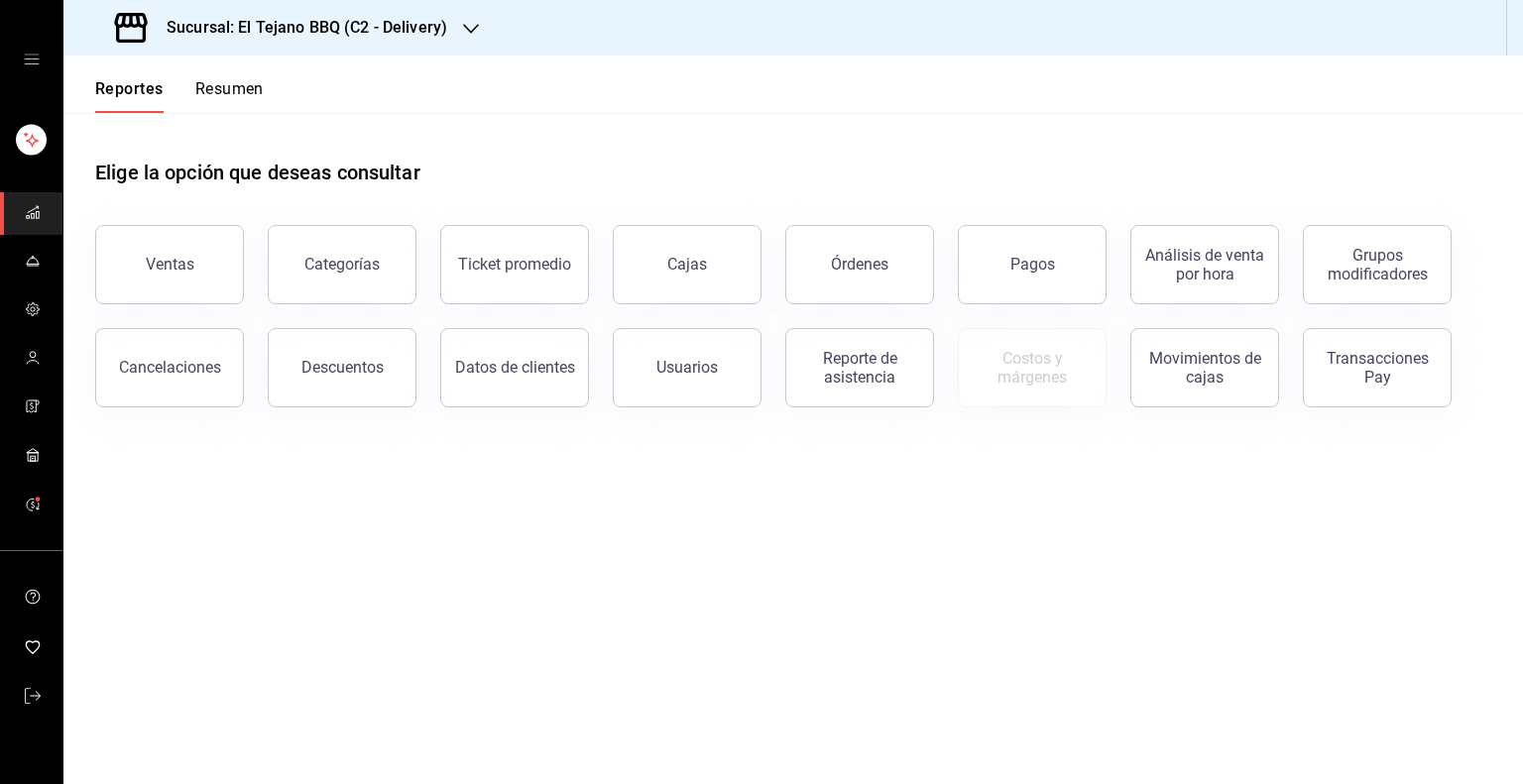 click on "Sucursal: El Tejano BBQ (C2 - Delivery)" at bounding box center (298, 28) 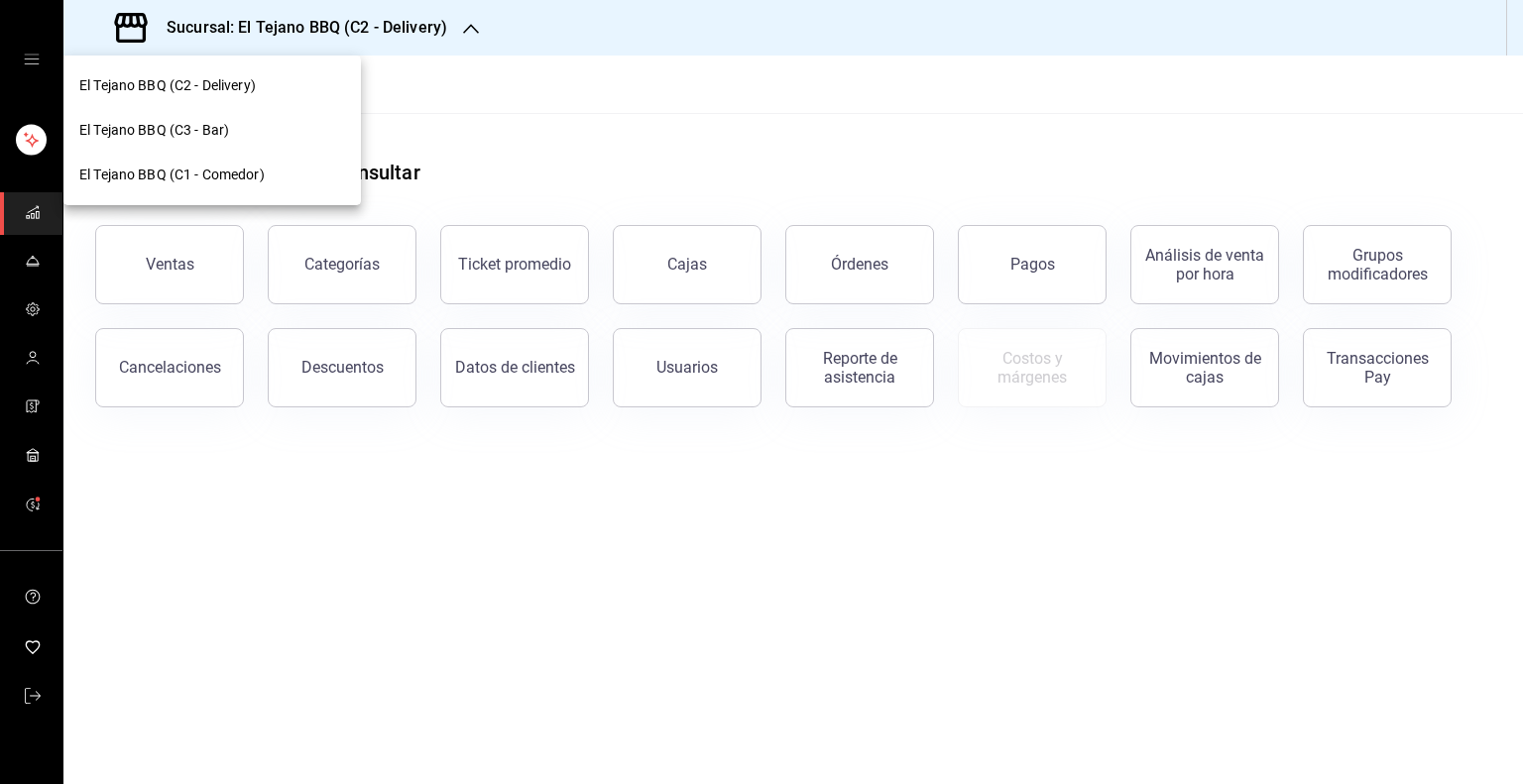 click on "El Tejano BBQ (C2 - Delivery)" at bounding box center (212, 85) 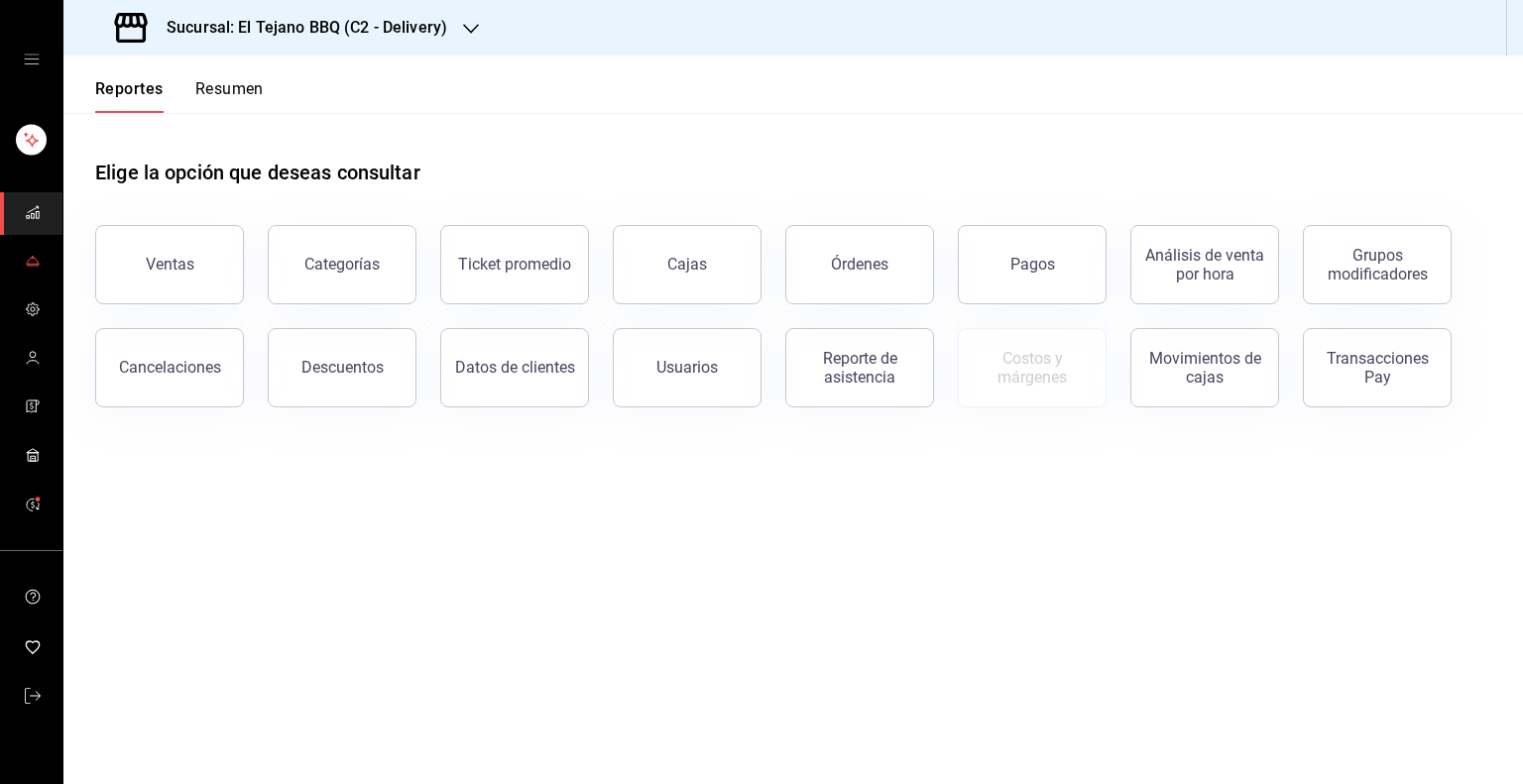click 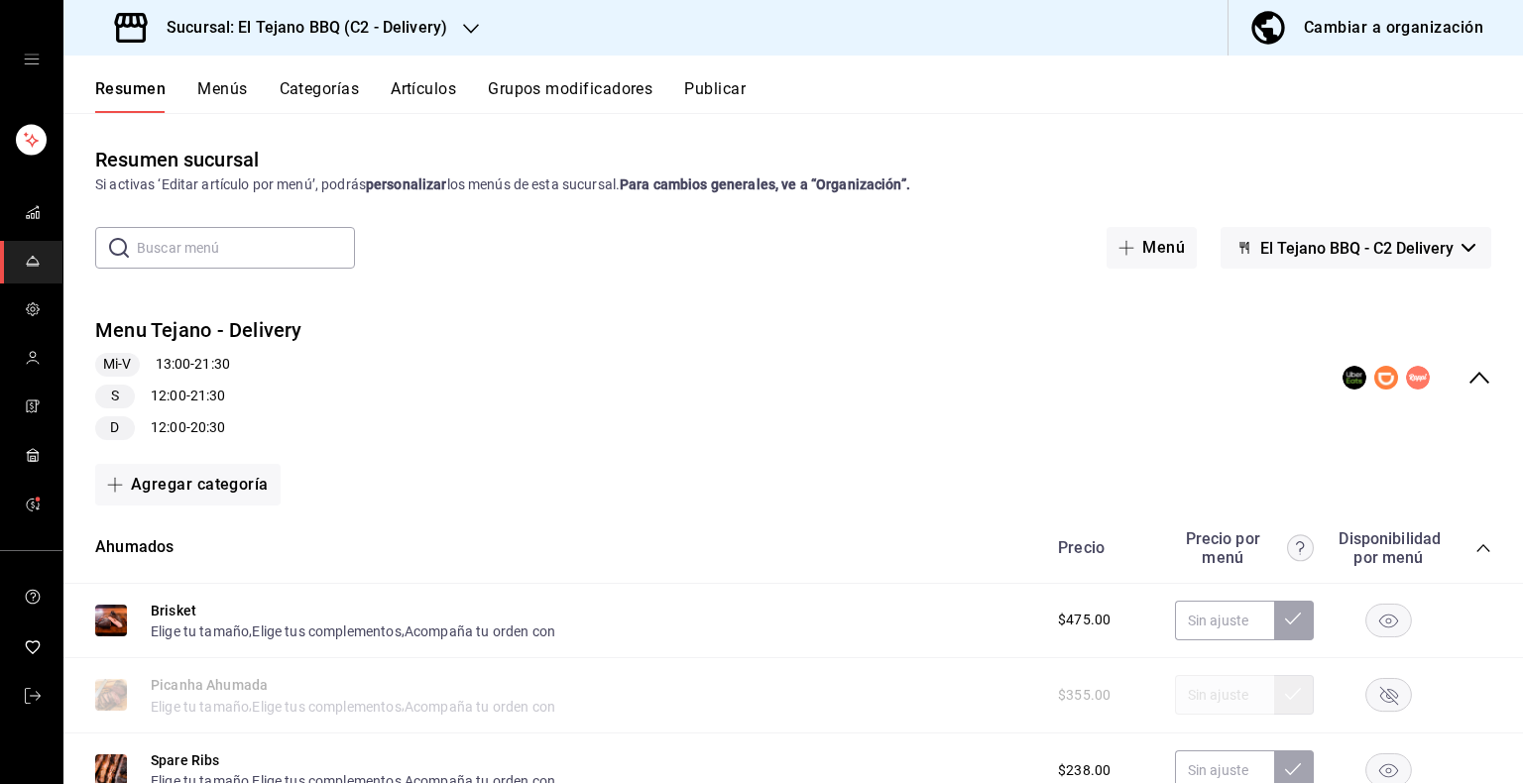 scroll, scrollTop: 313, scrollLeft: 0, axis: vertical 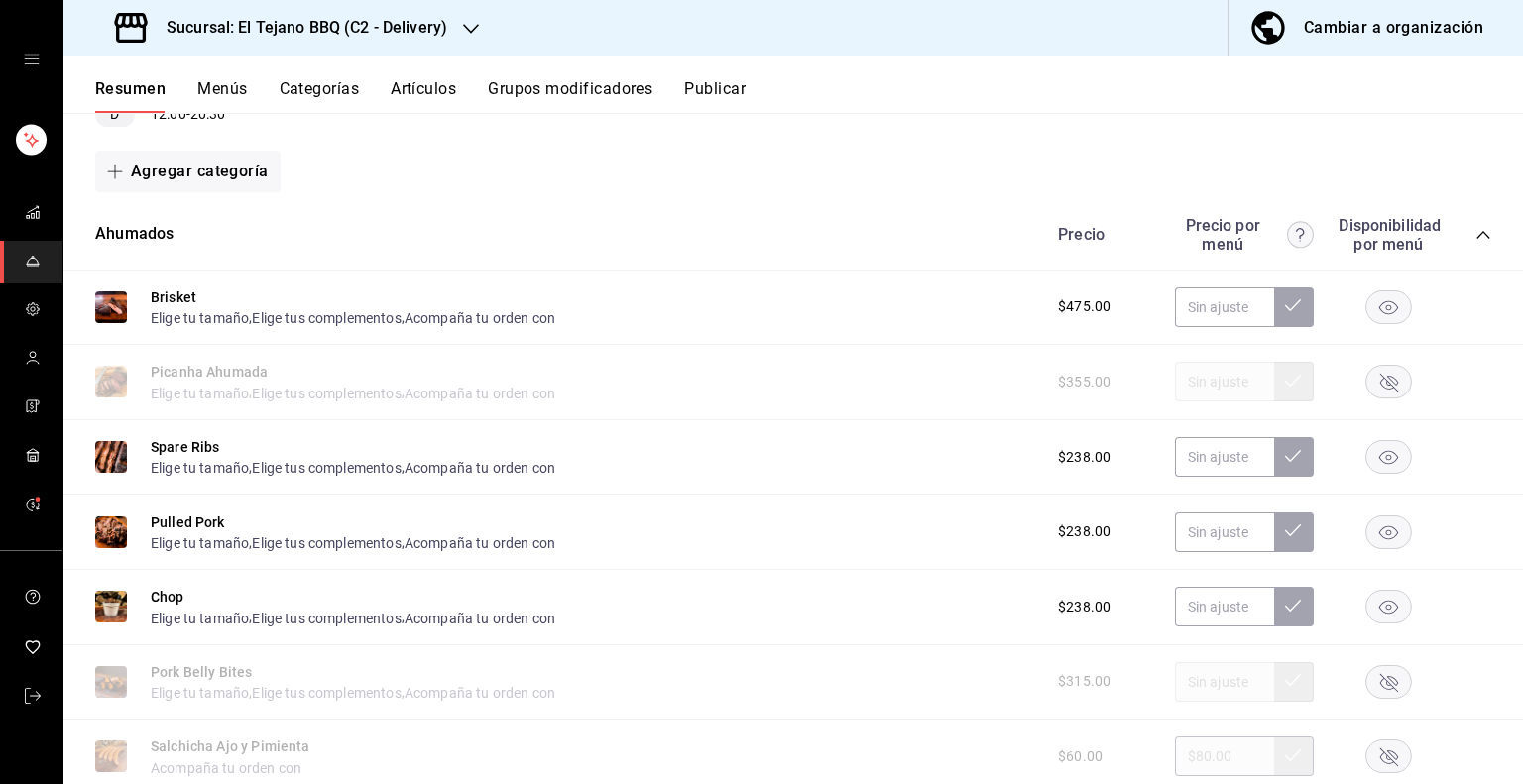 click 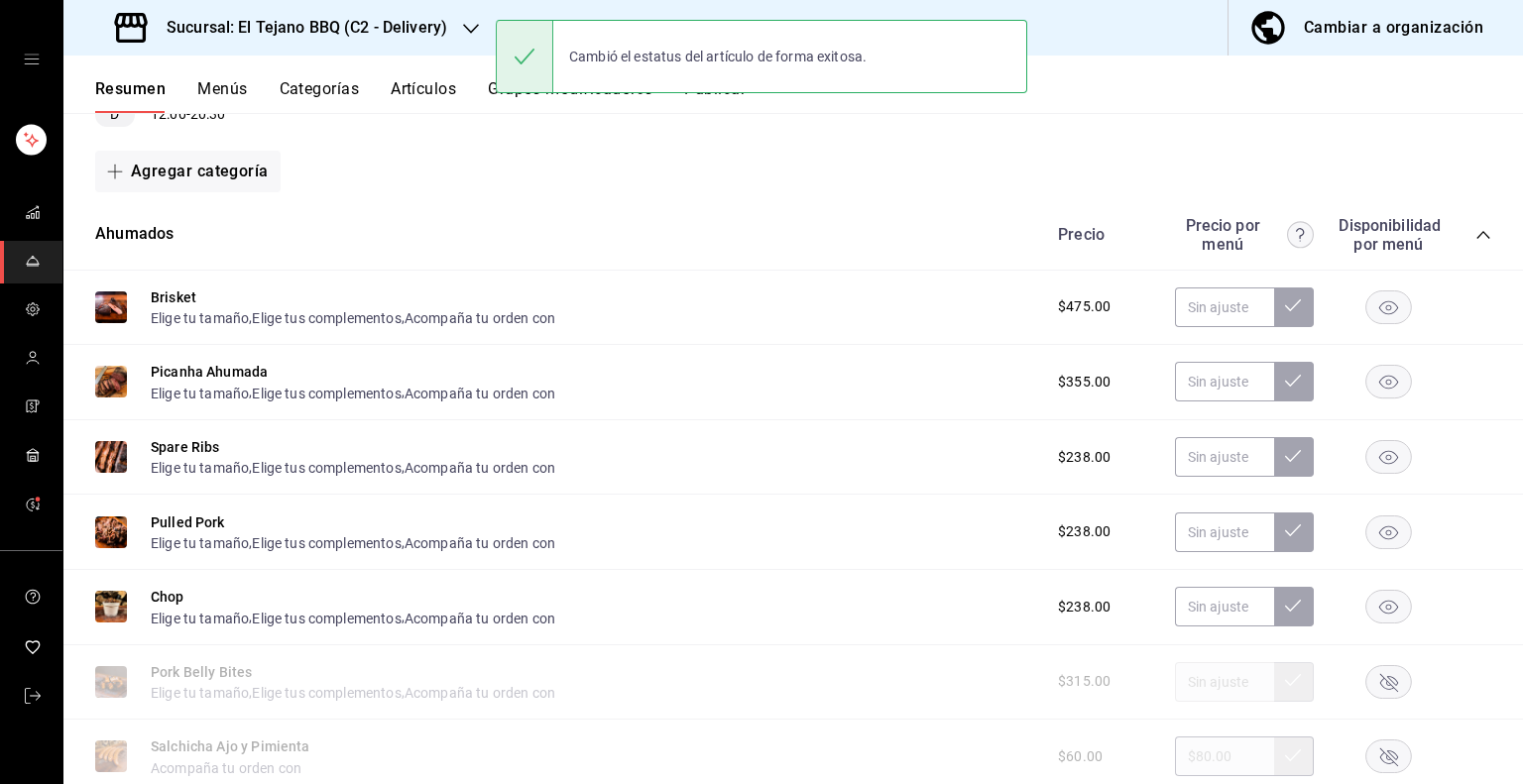 click 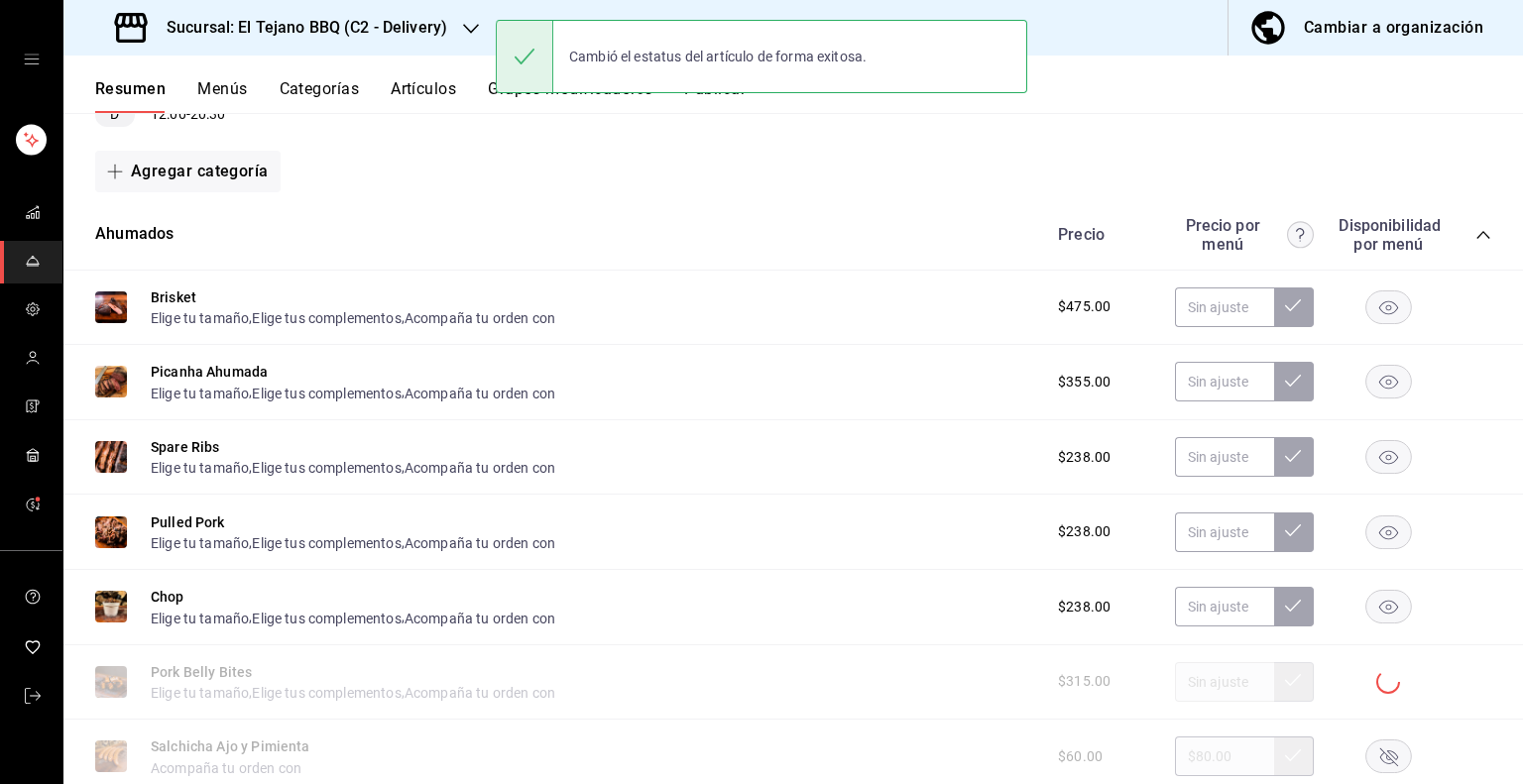 click 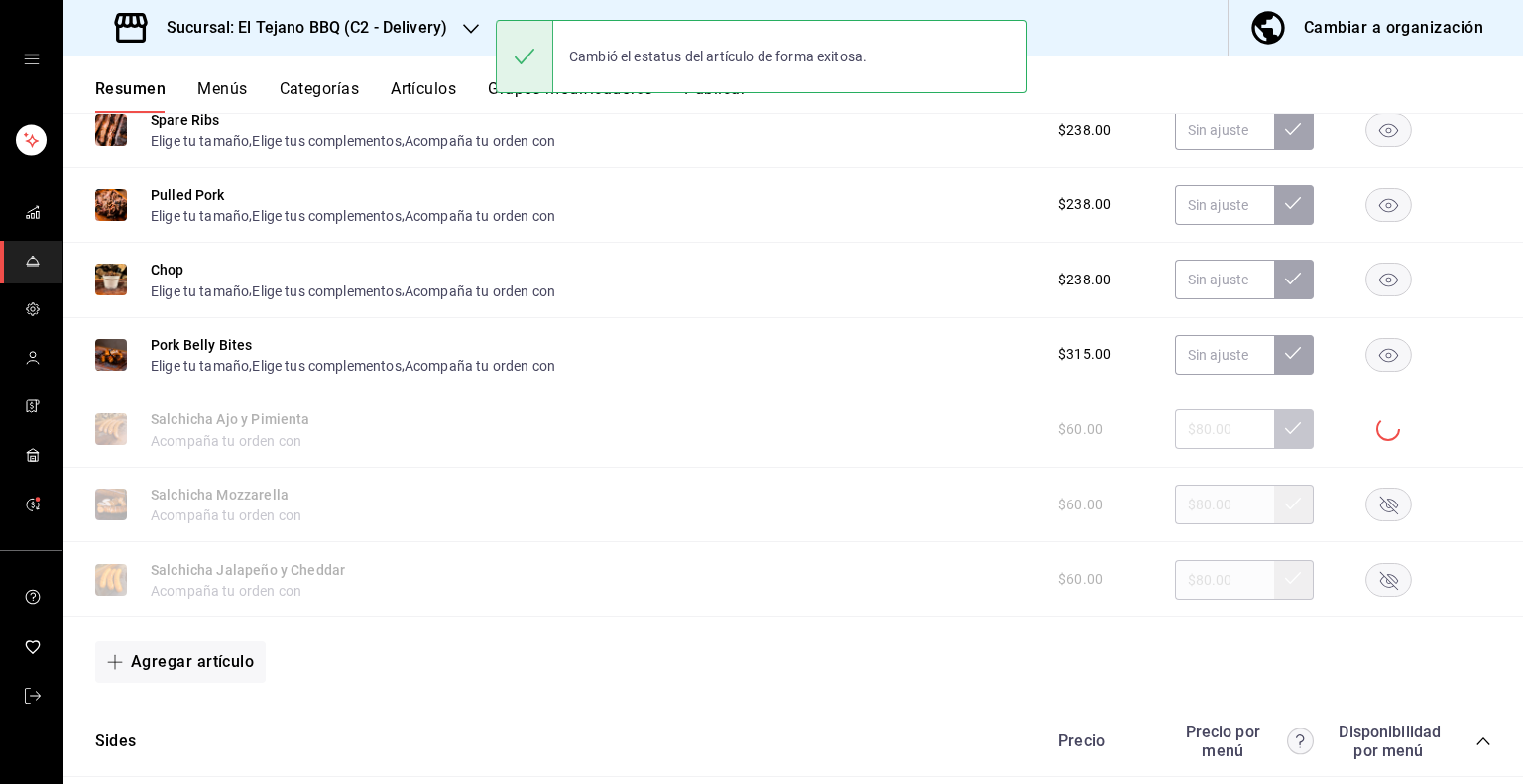 scroll, scrollTop: 642, scrollLeft: 0, axis: vertical 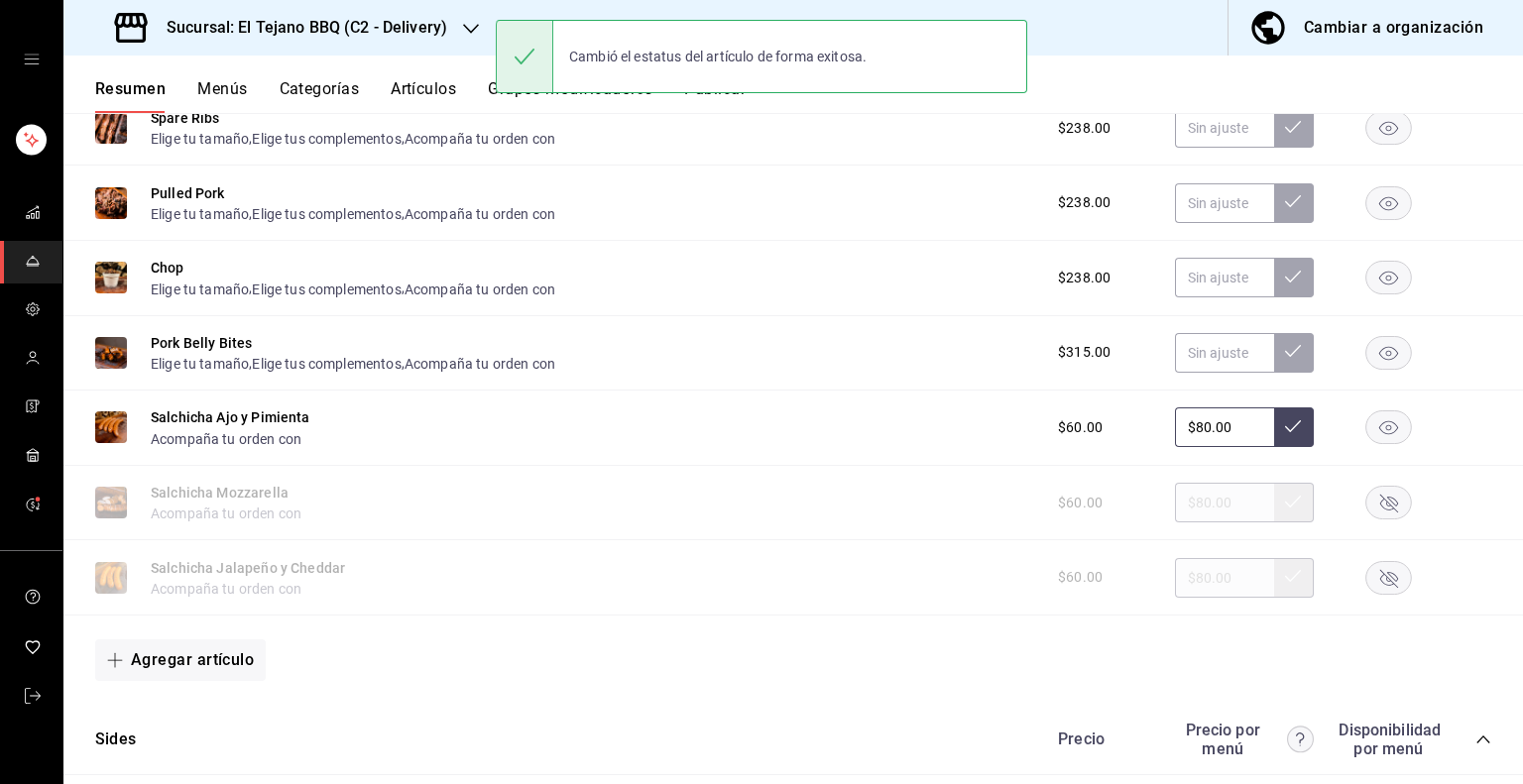 click 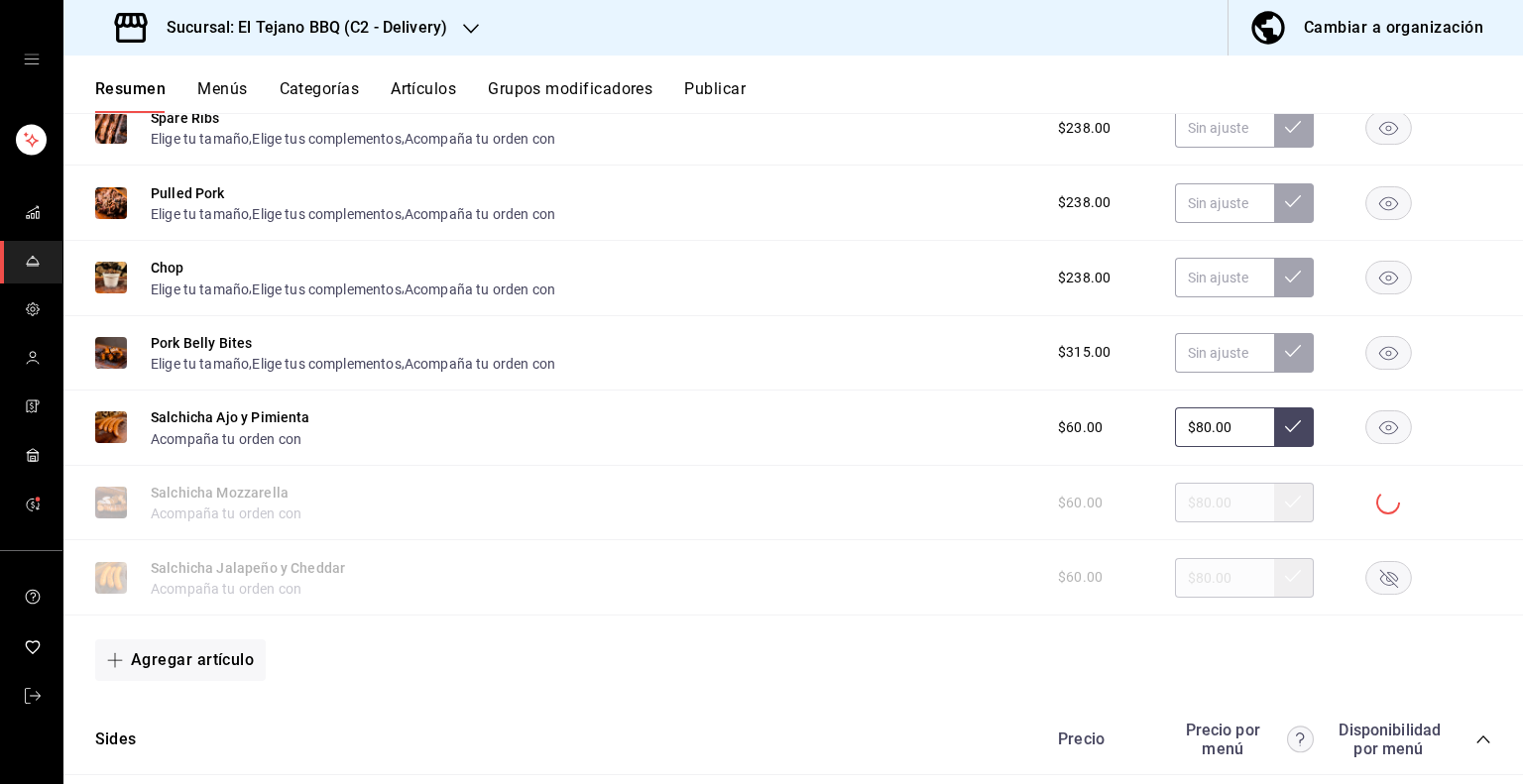 click 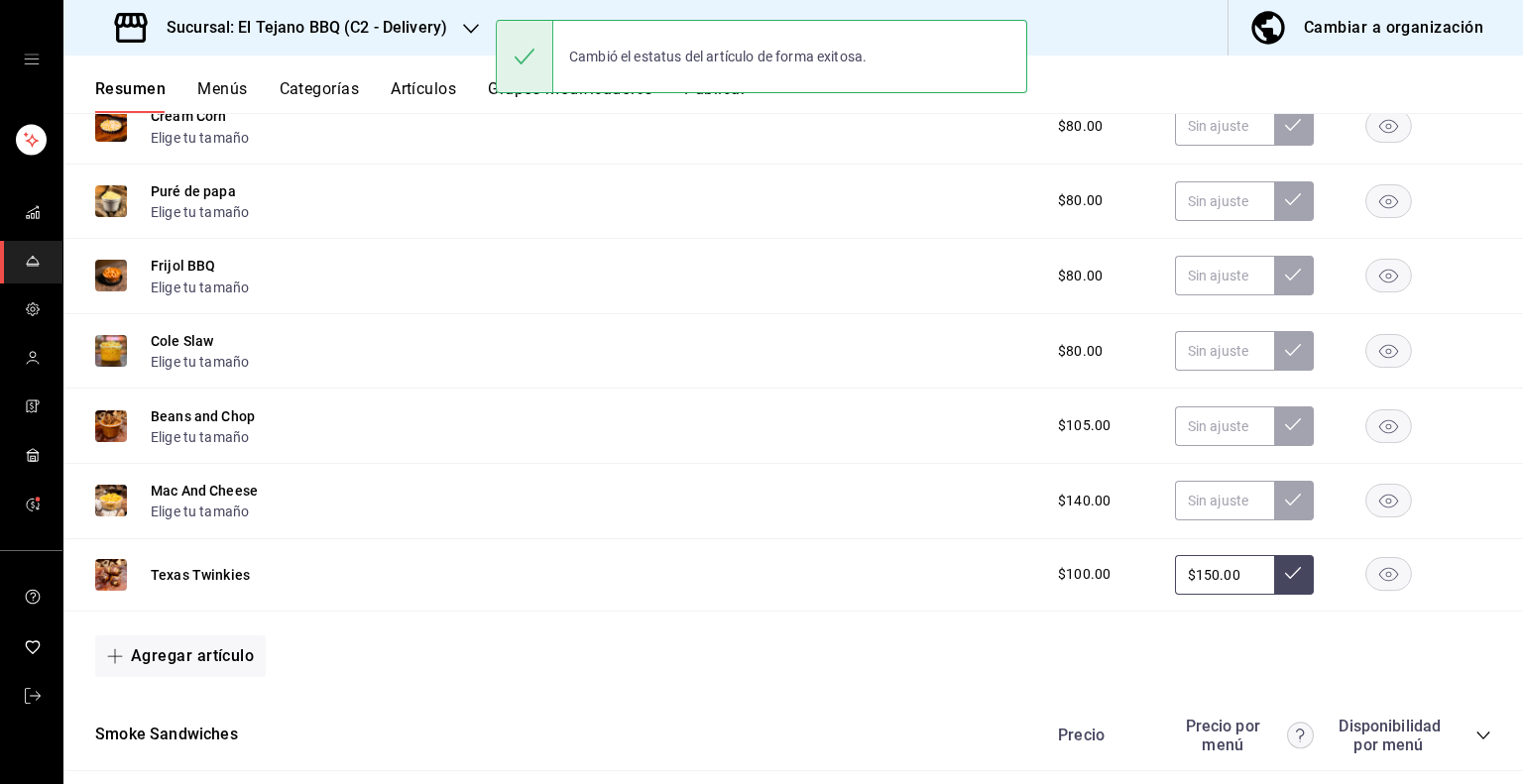 scroll, scrollTop: 1606, scrollLeft: 0, axis: vertical 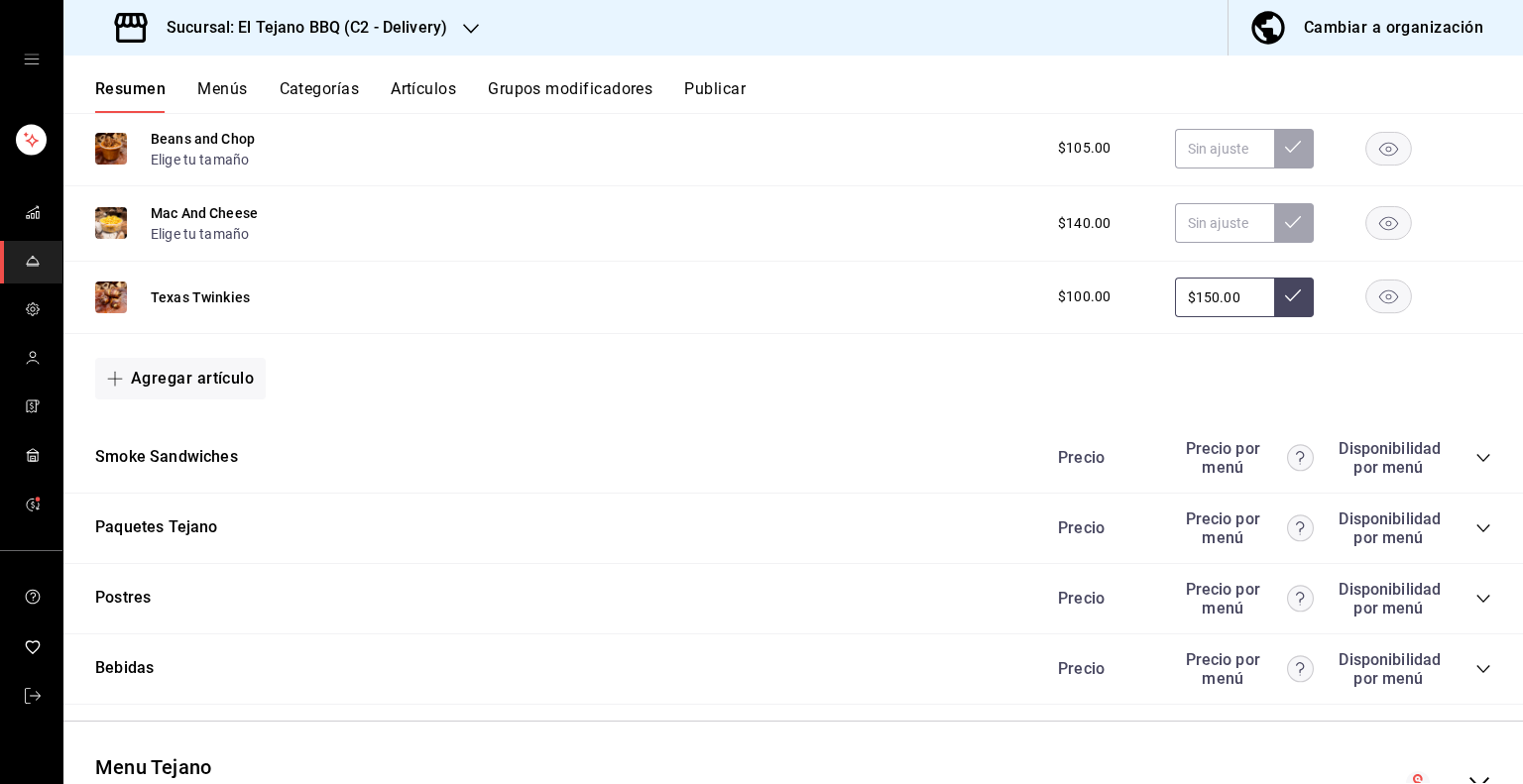 click 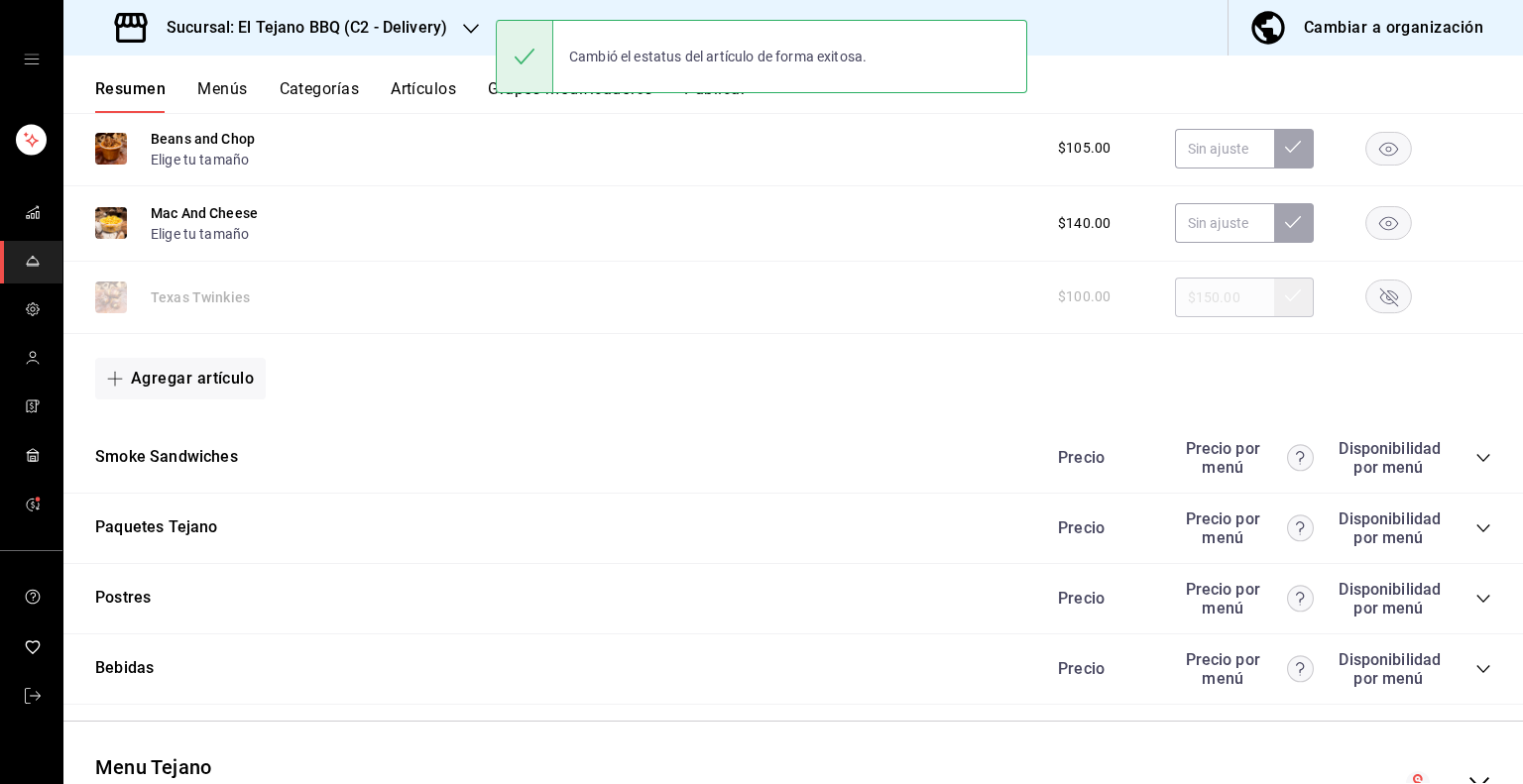 click on "Precio Precio por menú   Disponibilidad por menú" at bounding box center [1264, 458] 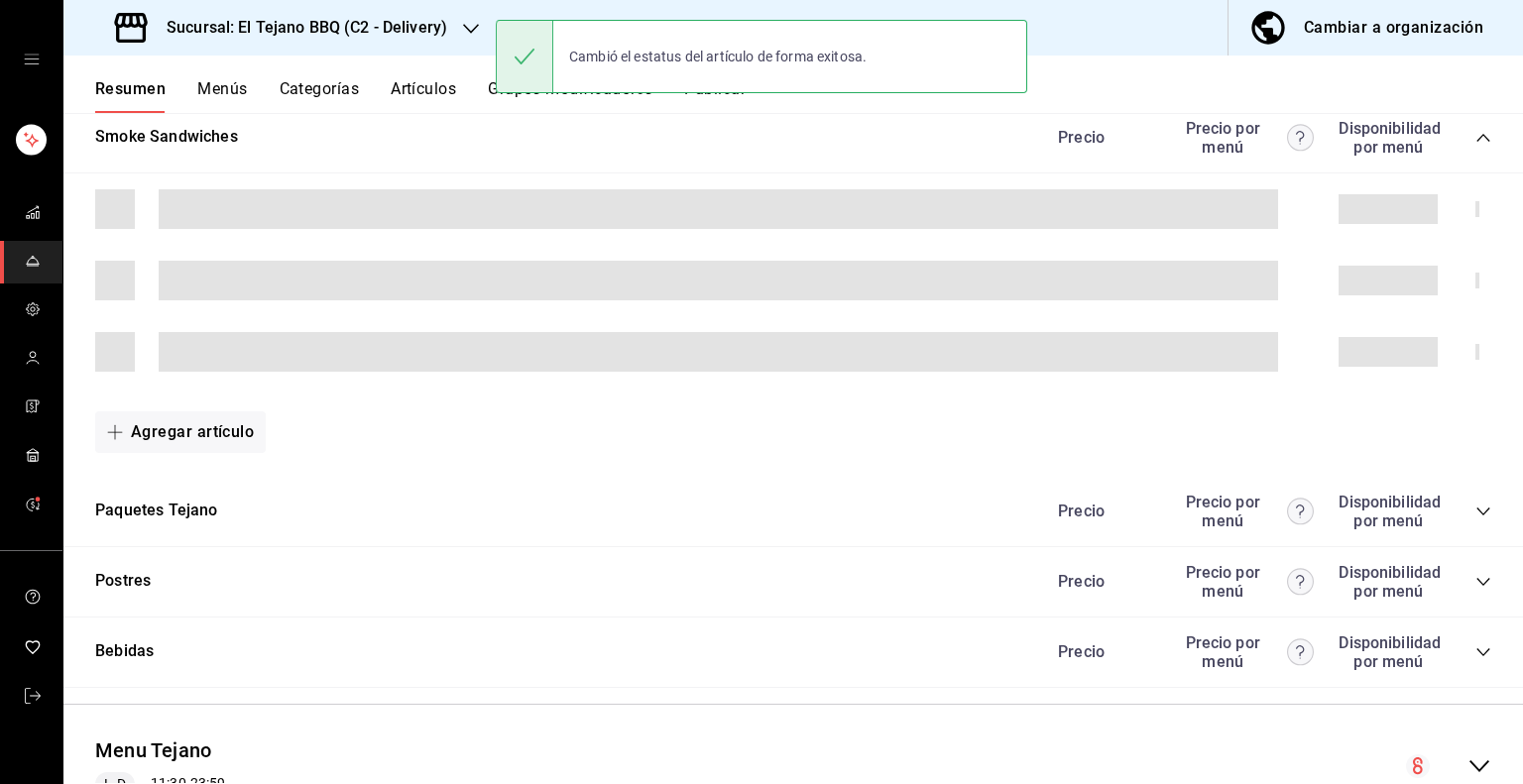 scroll, scrollTop: 1927, scrollLeft: 0, axis: vertical 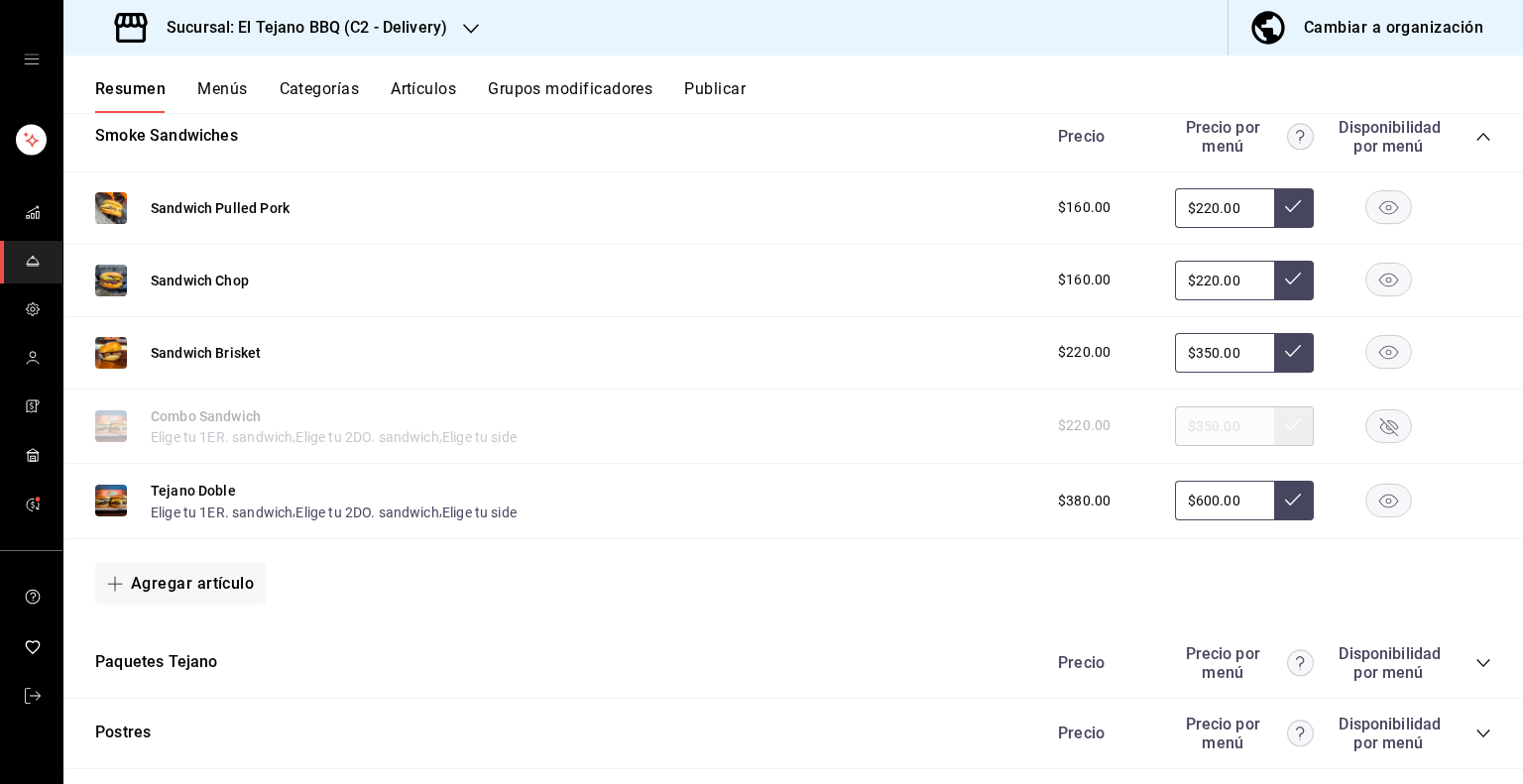 click 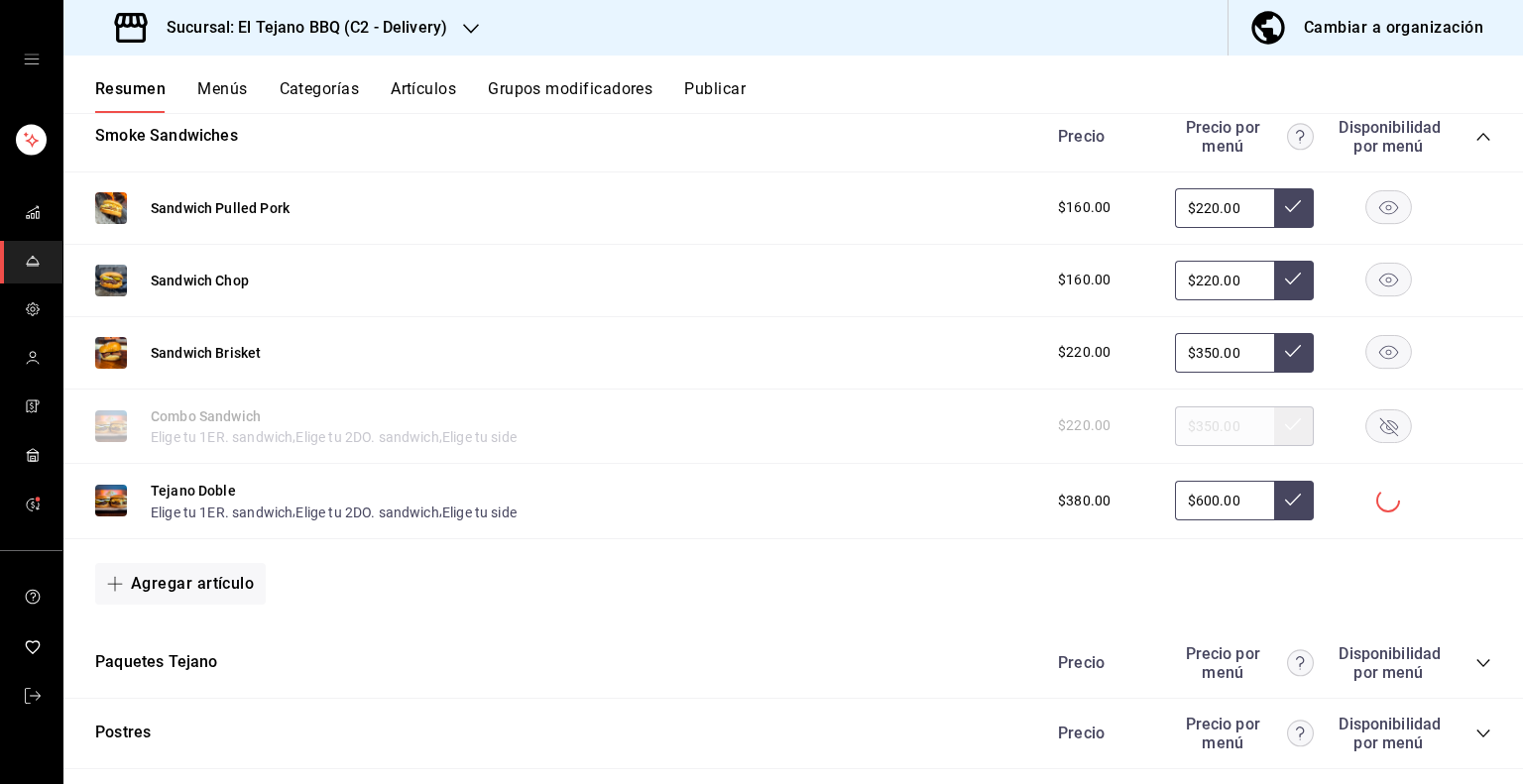 click 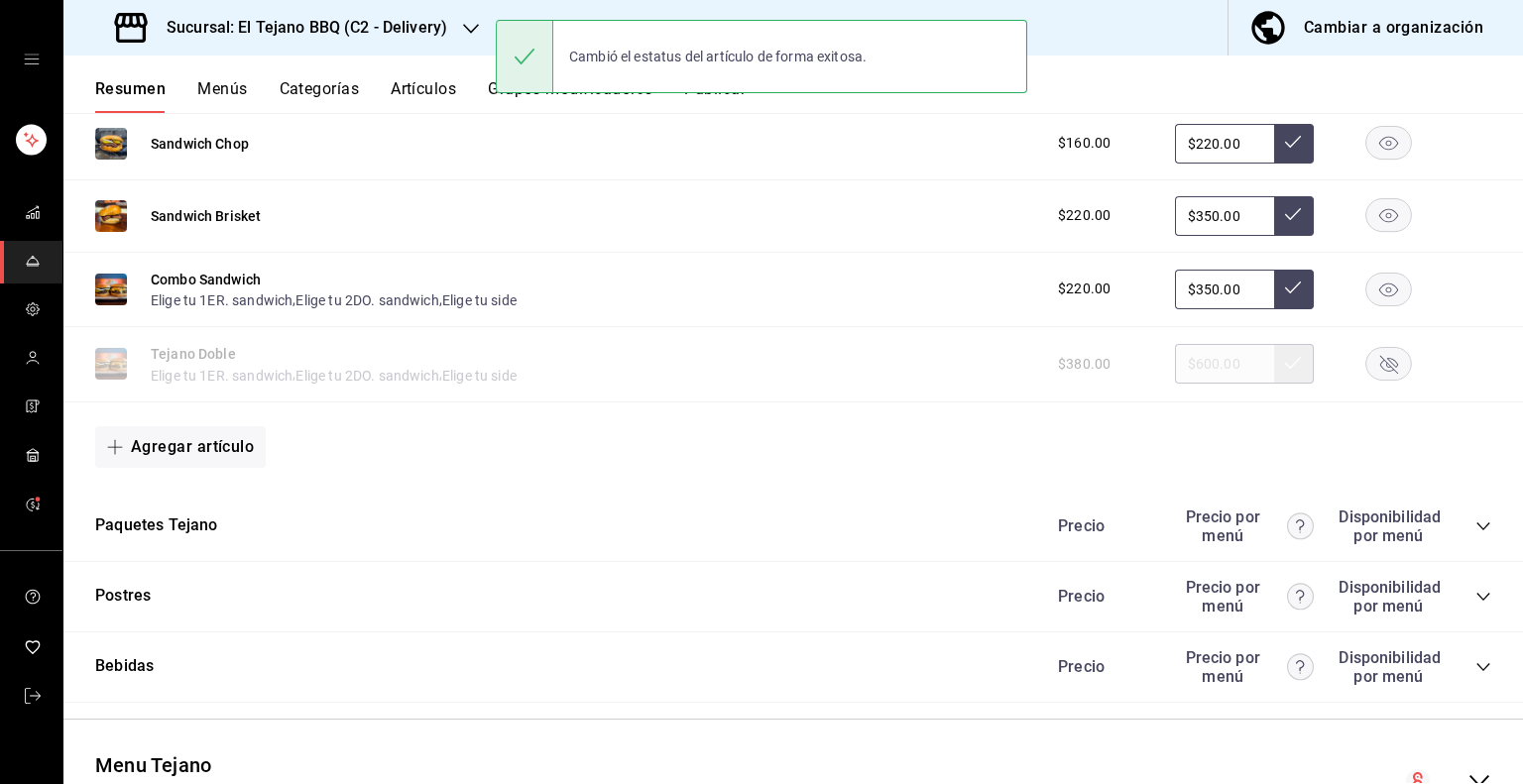 scroll, scrollTop: 2073, scrollLeft: 0, axis: vertical 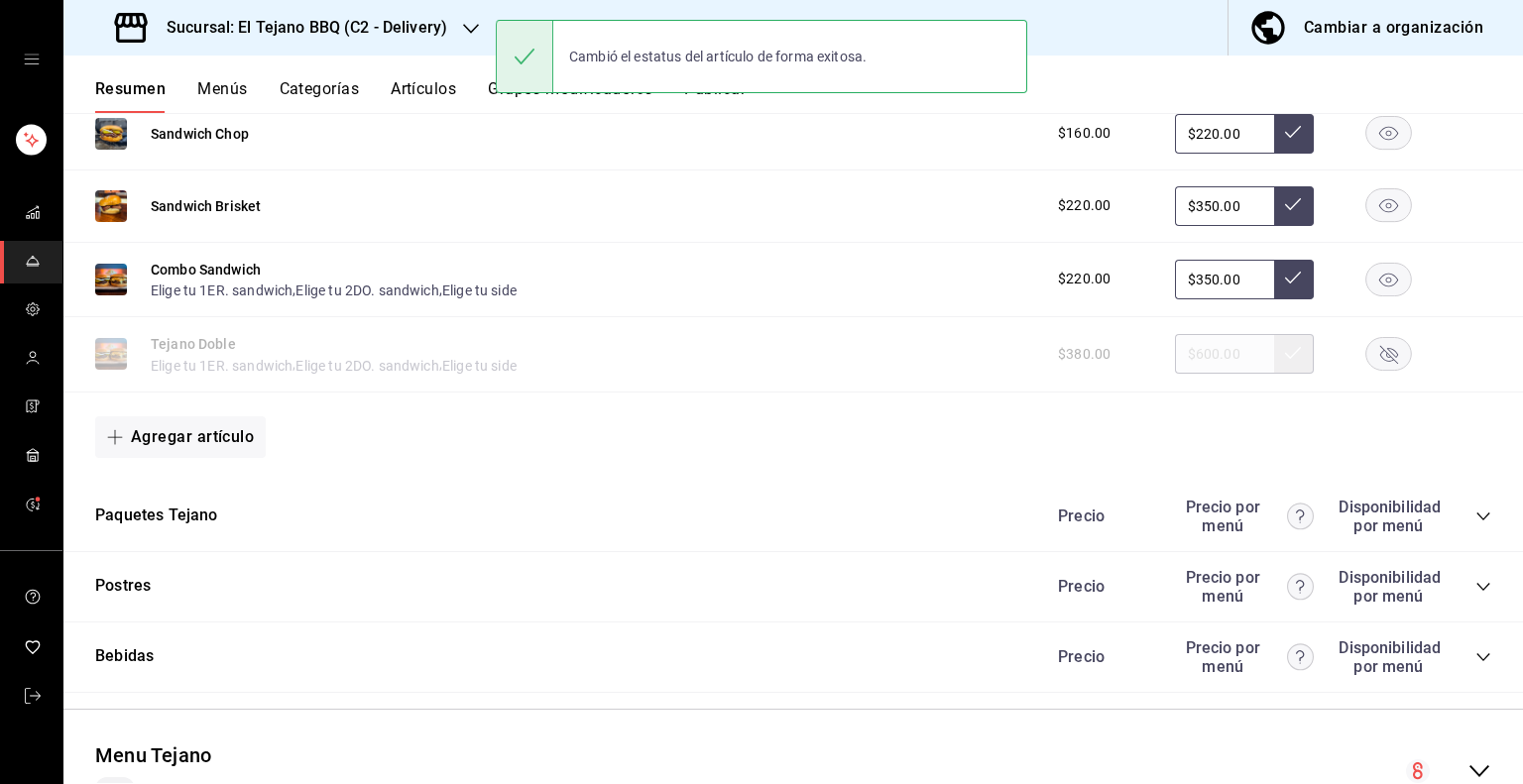 click 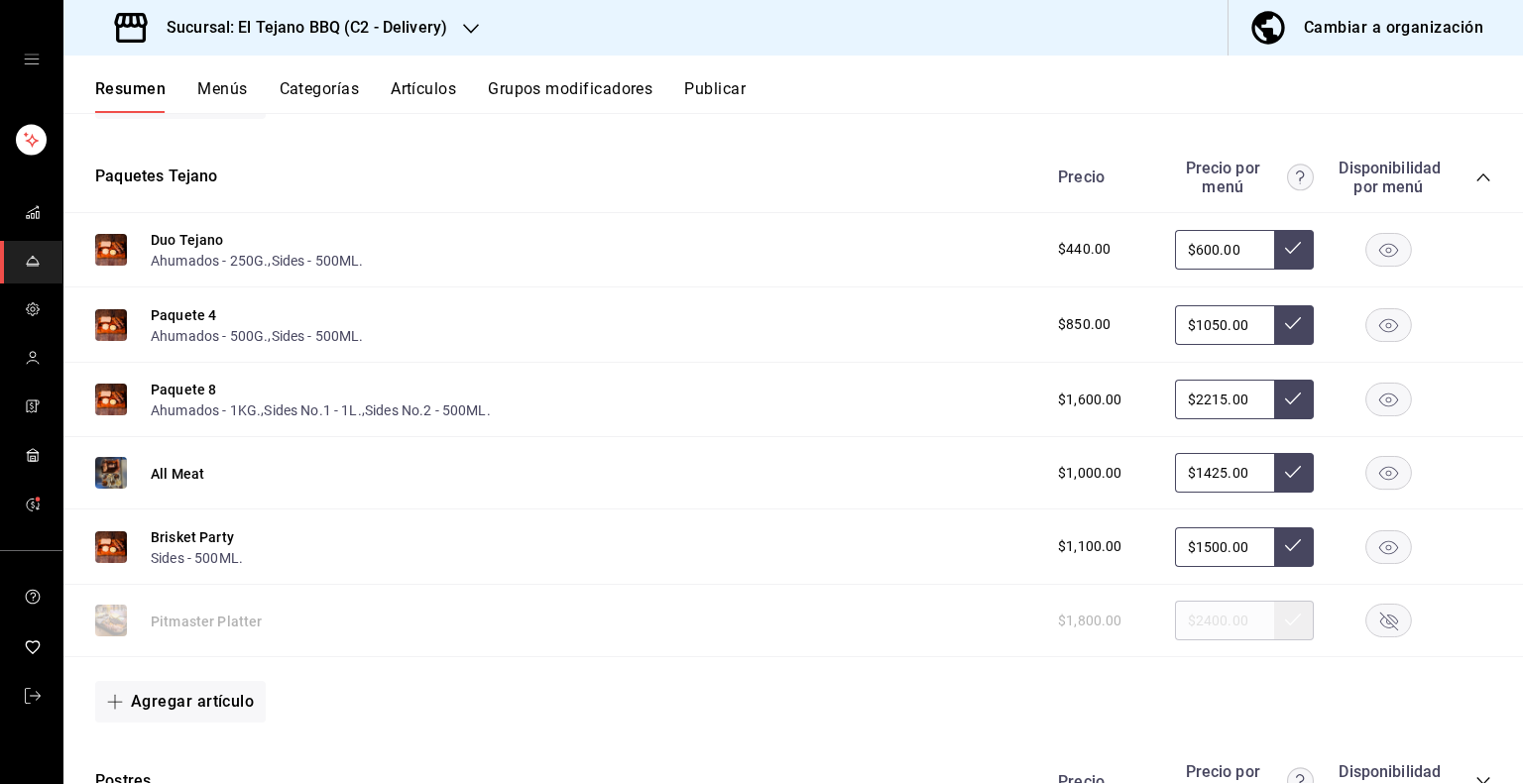 scroll, scrollTop: 2508, scrollLeft: 0, axis: vertical 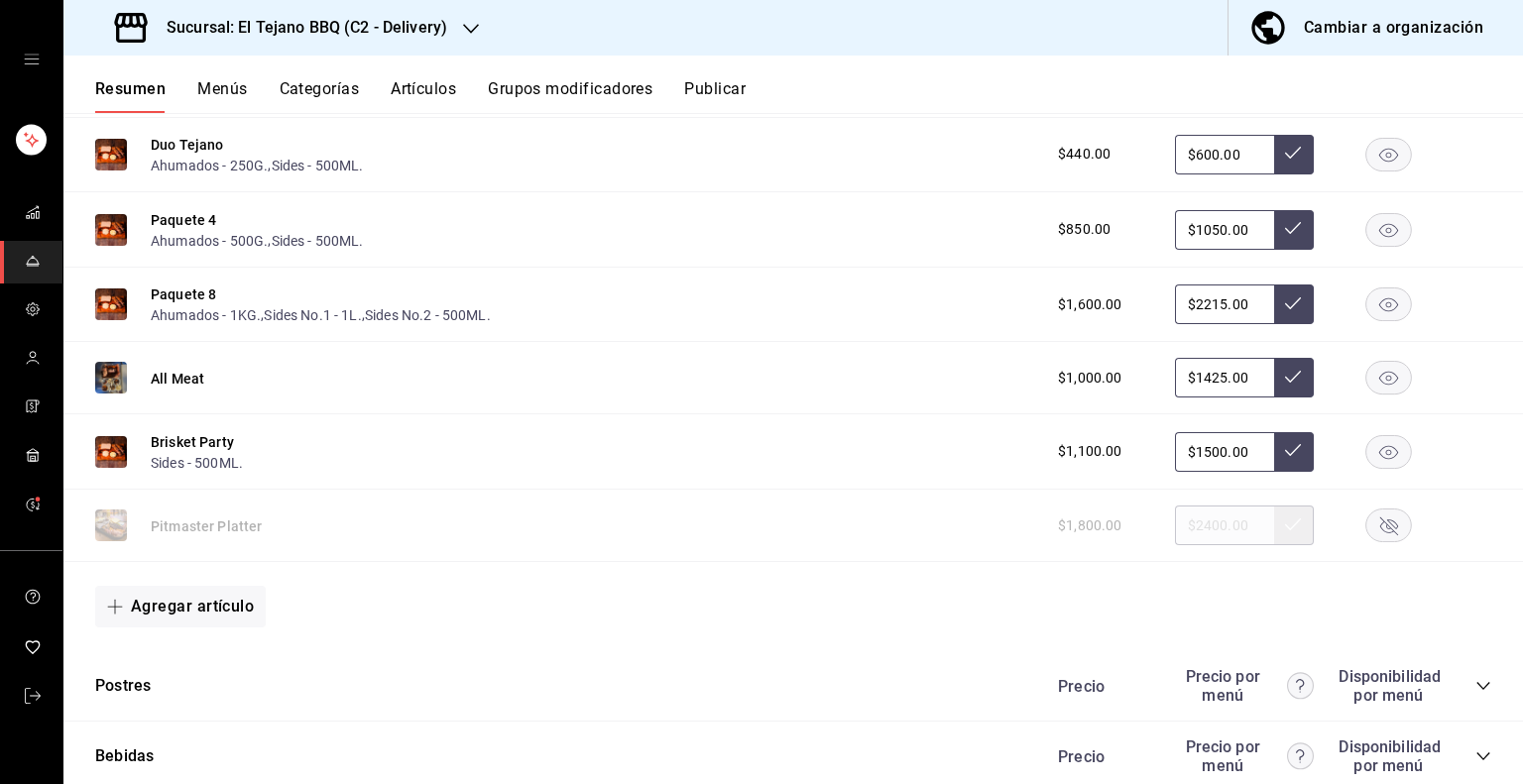 click 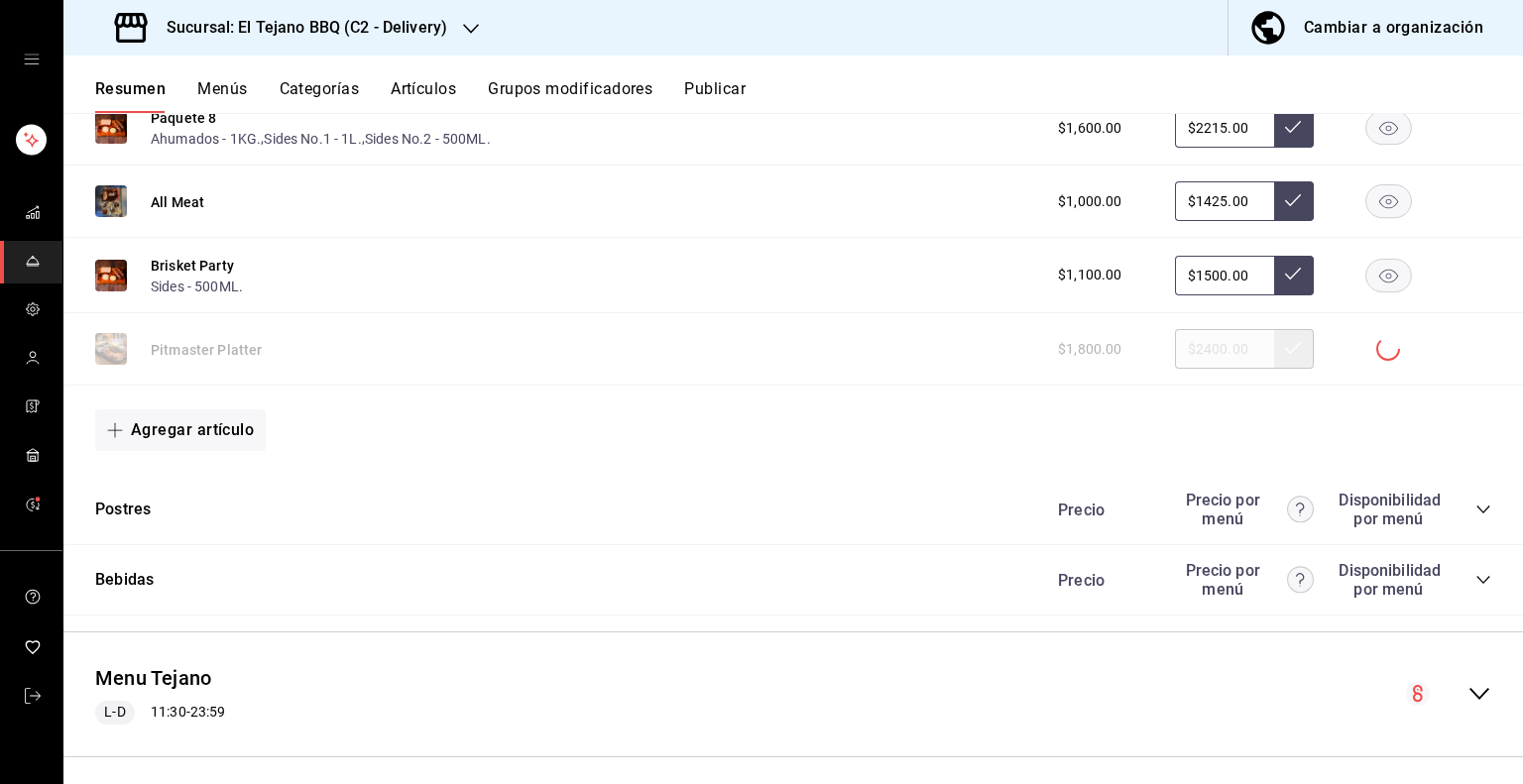 scroll, scrollTop: 2684, scrollLeft: 0, axis: vertical 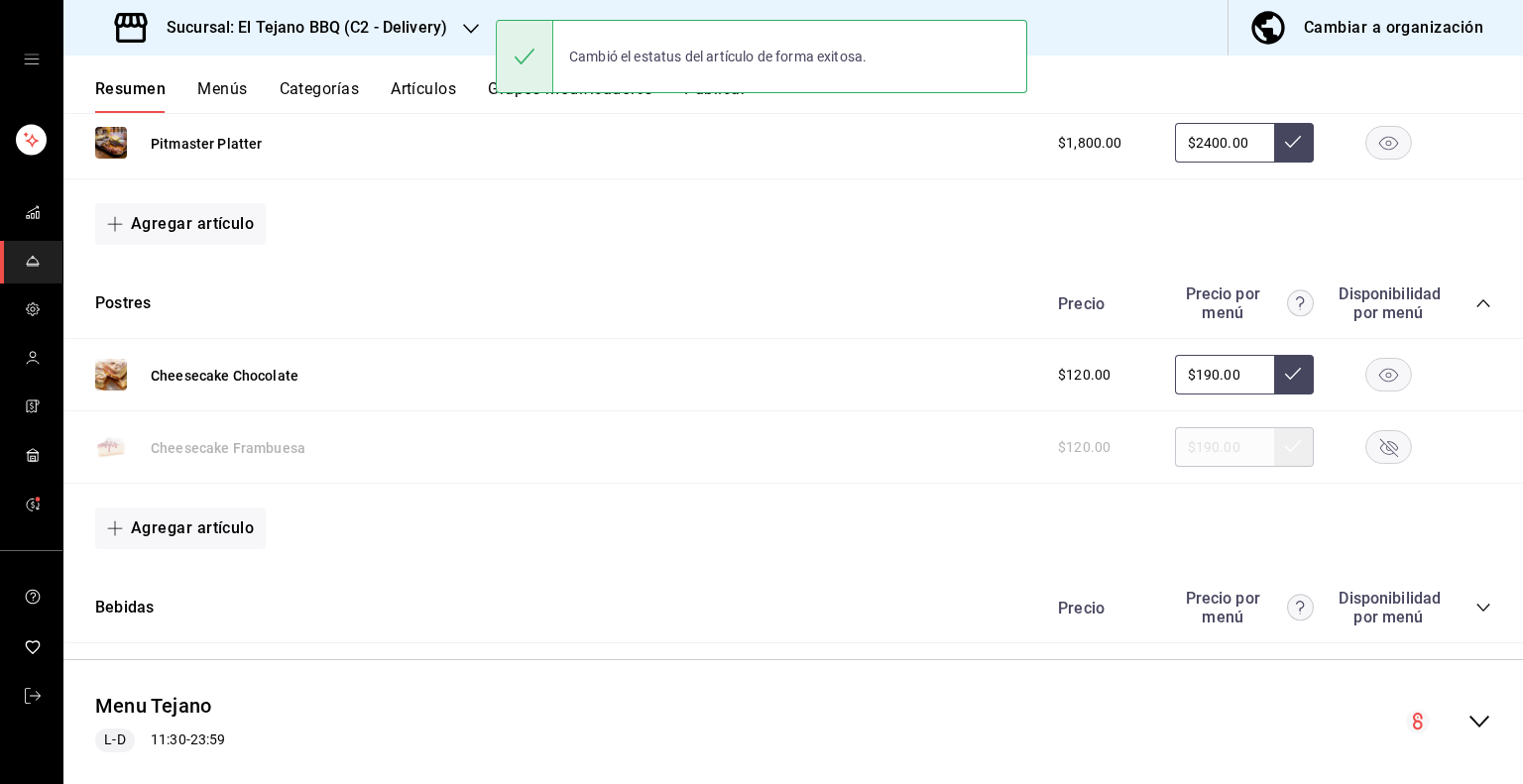 click 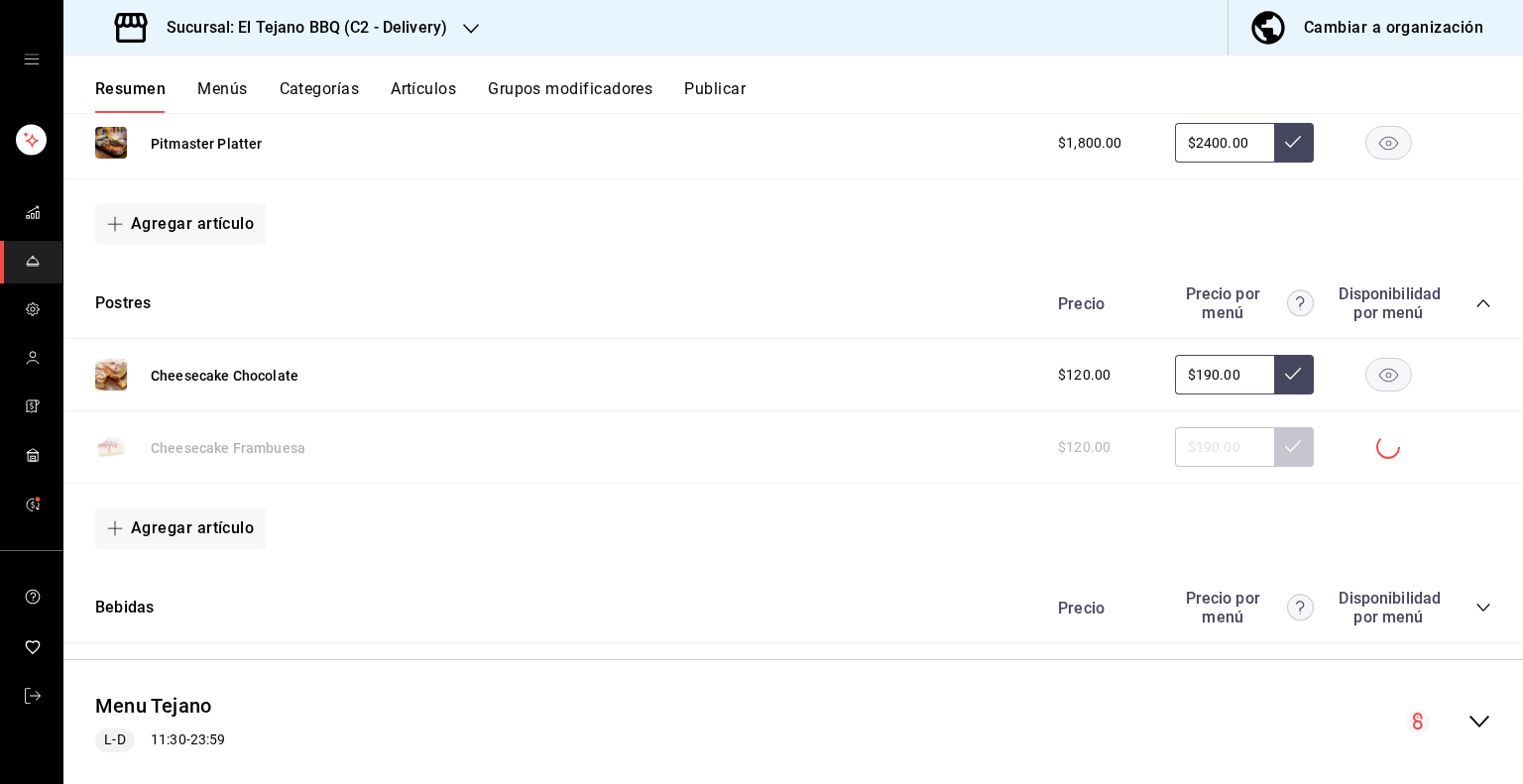click 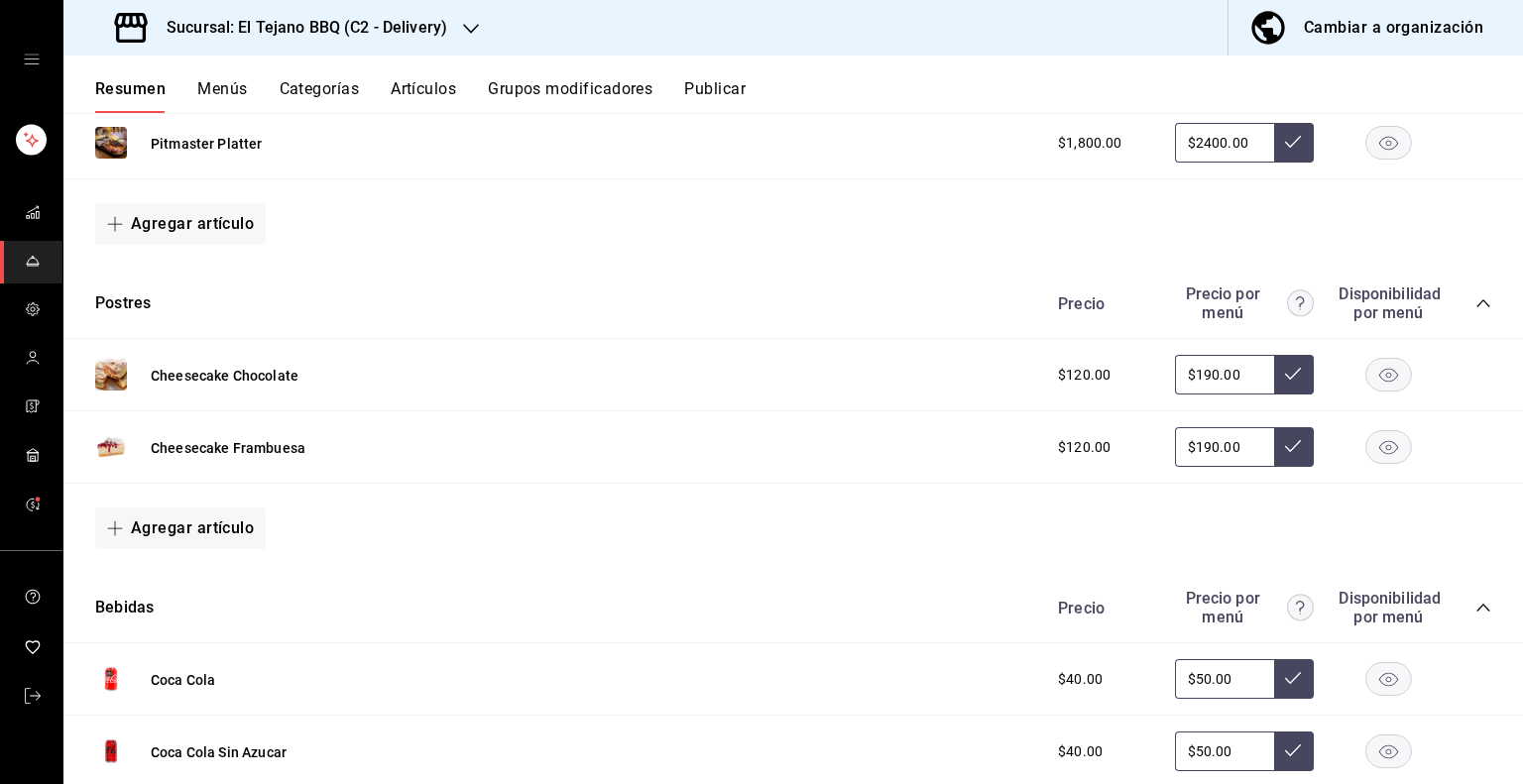 click on "Menús" at bounding box center [222, 96] 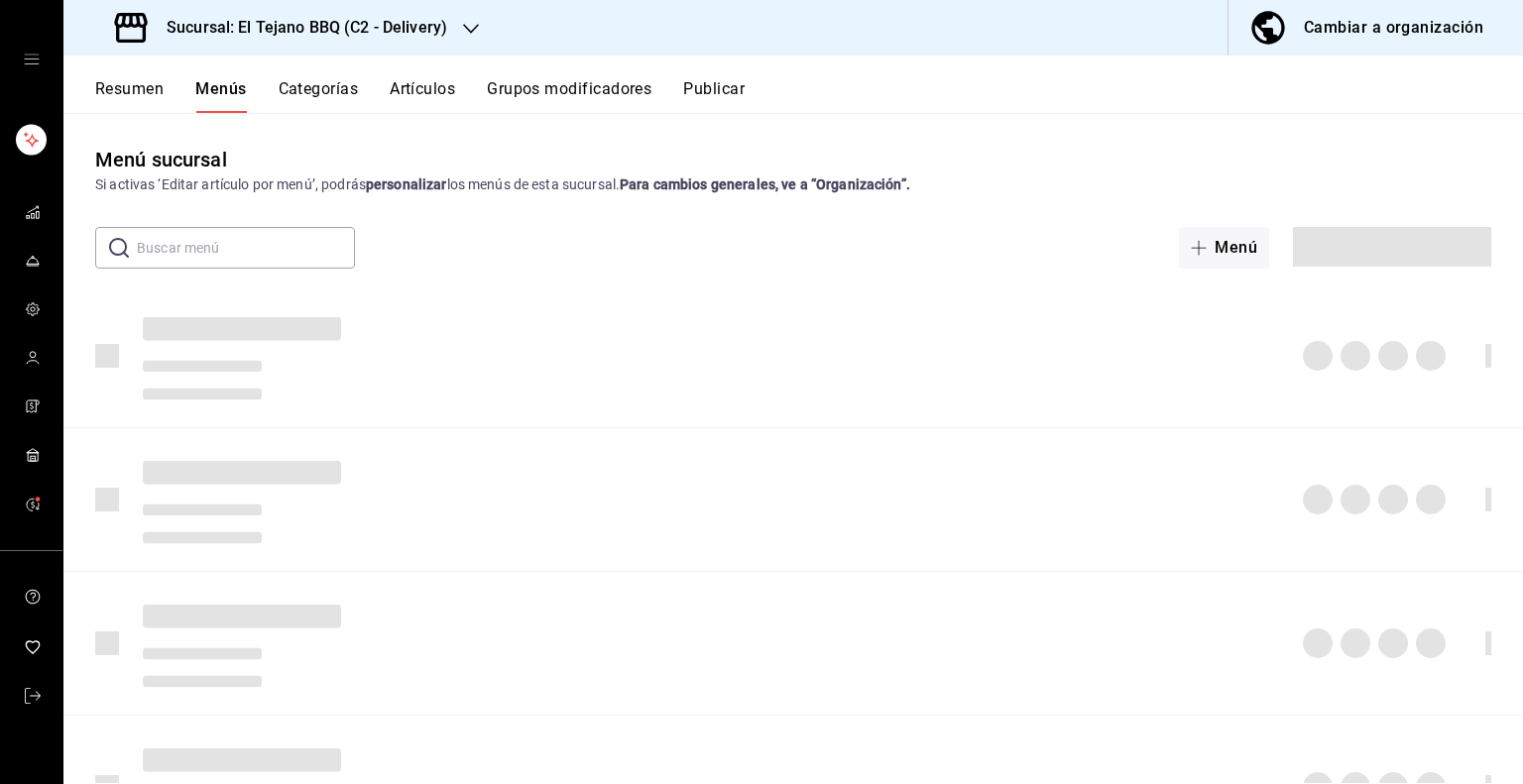 click on "Artículos" at bounding box center [422, 96] 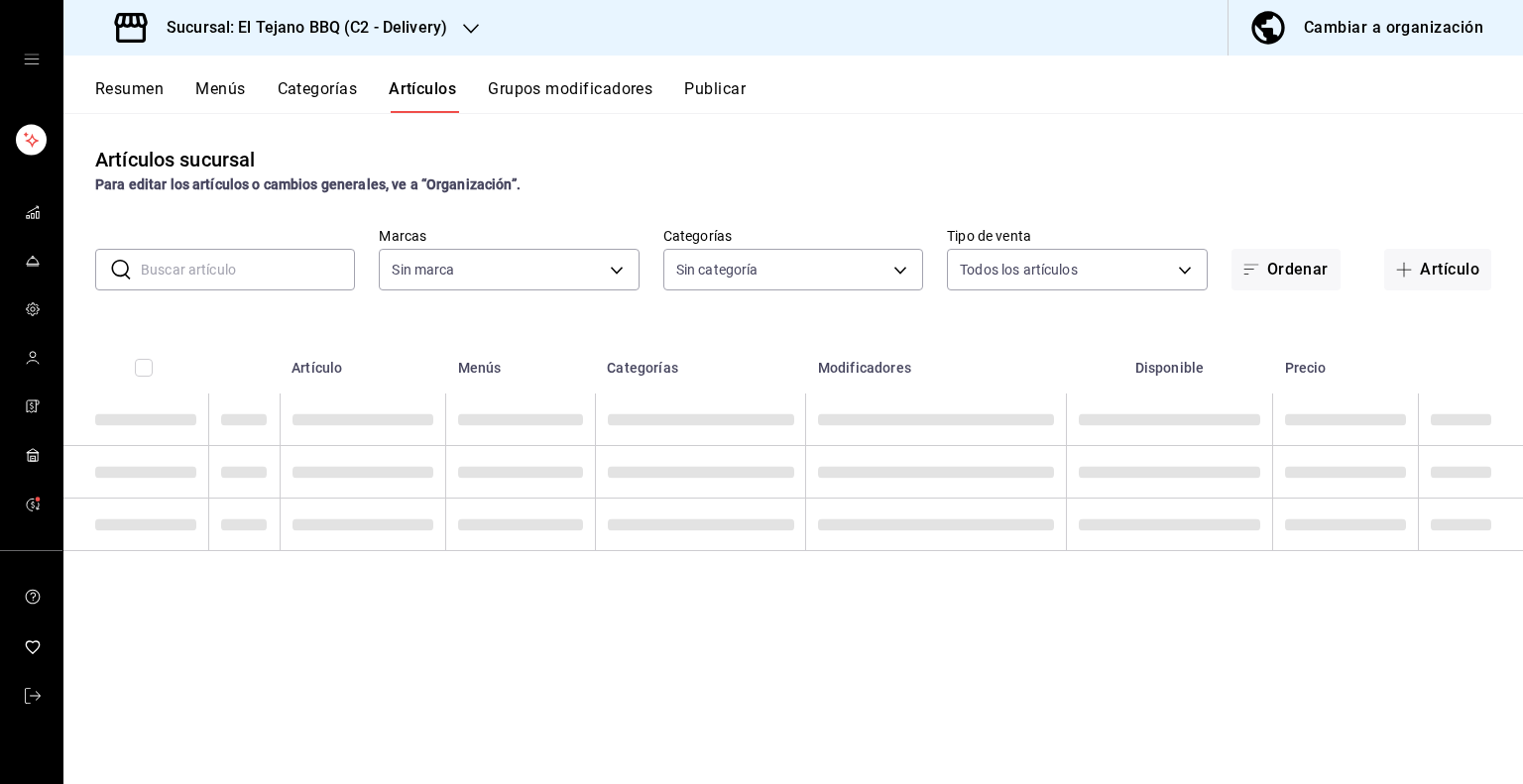 type on "c7ffa1af-67c7-480b-88c6-a37194864535" 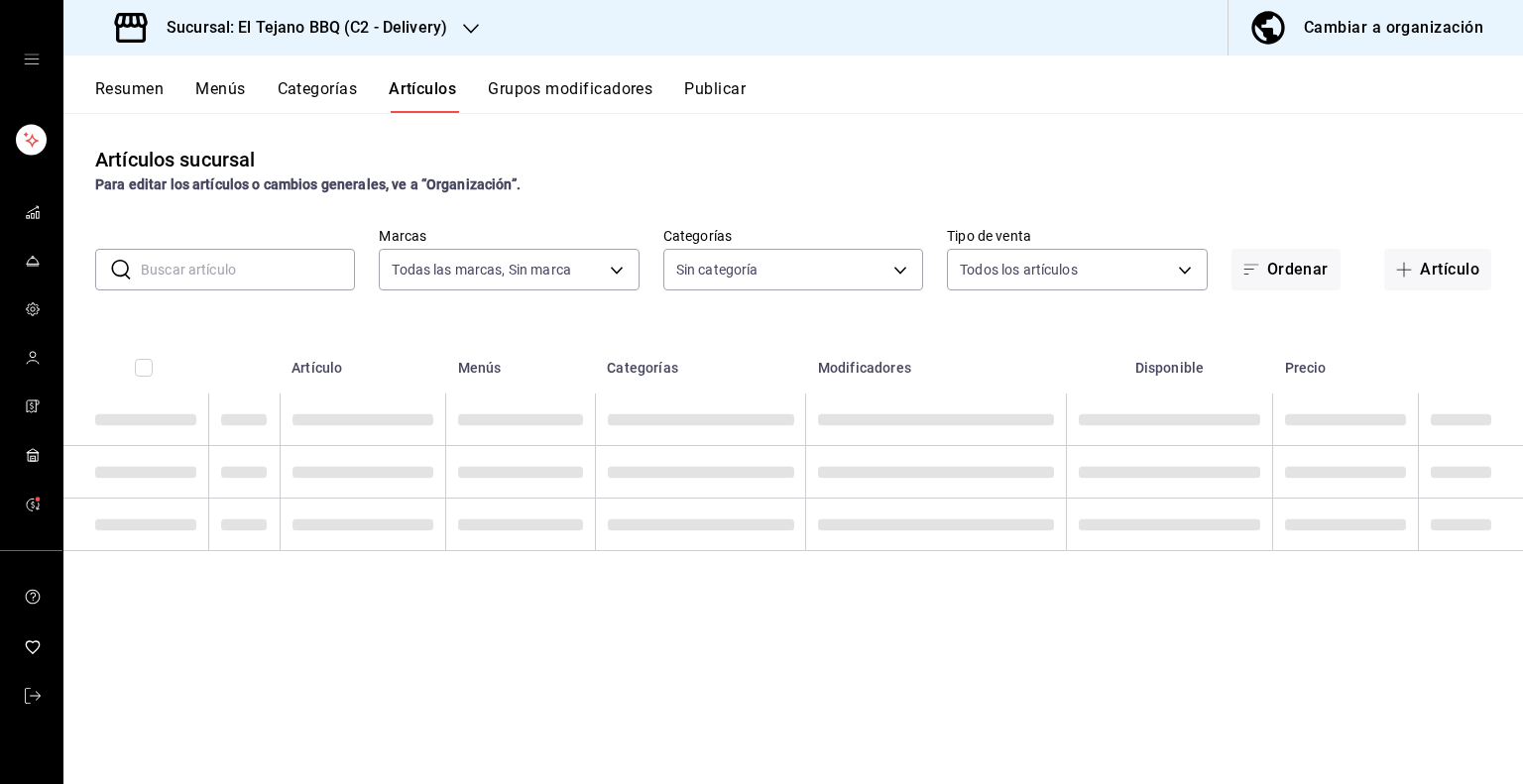 type on "1117e08c-6fdb-465b-b229-f3b4f4884d76,92e33f16-2911-4925-80c1-d9d9da3048ff,3f88d307-9129-47c8-9d7c-cd0f223aac20,86f02c3f-7f4e-4625-ab84-1c0efc0f4572,95fef5cf-721e-4734-86e9-b6731b49917a,0d7009df-8228-49e4-931e-16bc911e005a,ae0098f5-8f95-47e9-afb2-62f798860ad4,8060a6db-07ac-4545-bfc0-49d590bc3a68,374922db-ee96-4469-b21c-f61e35a29f88,8cd93f68-ff04-49b6-8ef2-53eadac8011f,f324216d-6d99-4bbb-a1a8-25f6fd22c247,8c92c2d2-919e-4bb9-95b8-0108adc0665c,e700f12b-9a7c-499c-aec1-2b6705a1af85,9dcf46b4-69a2-4711-8655-4c0765269887,653980ba-b1ee-4532-8be6-738899d28cd2,90707f16-8da6-4a29-a062-612334315017" 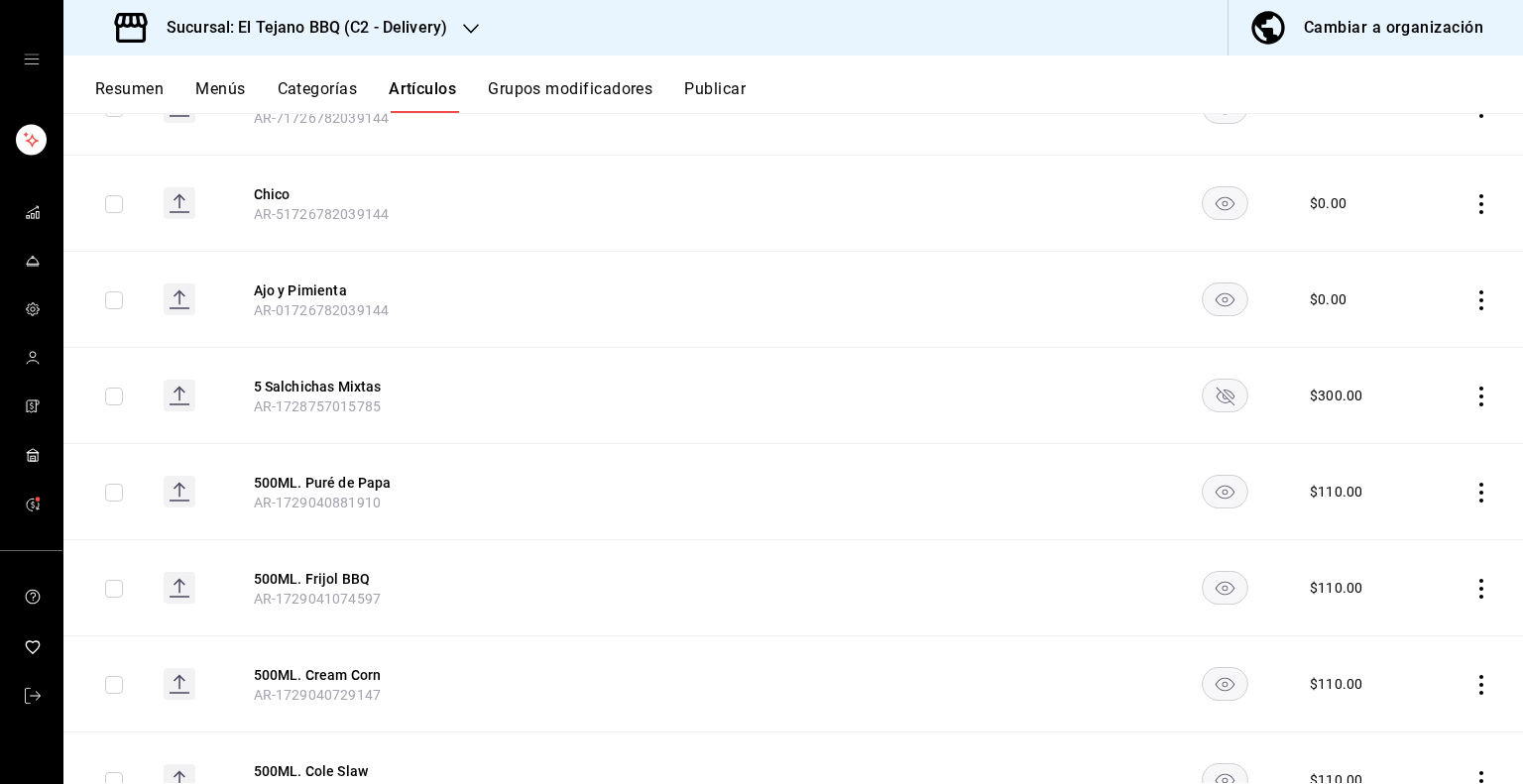 scroll, scrollTop: 6754, scrollLeft: 0, axis: vertical 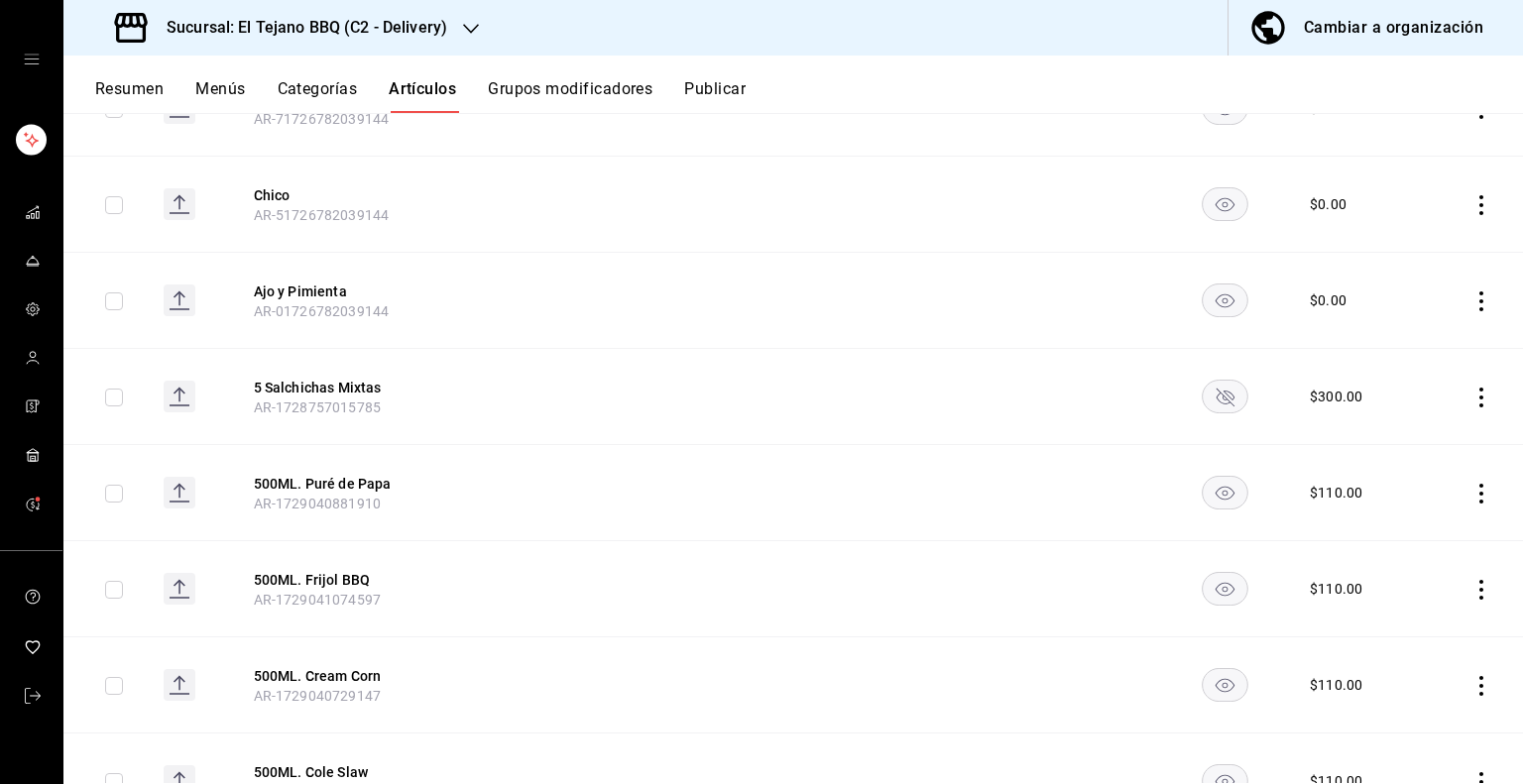 click 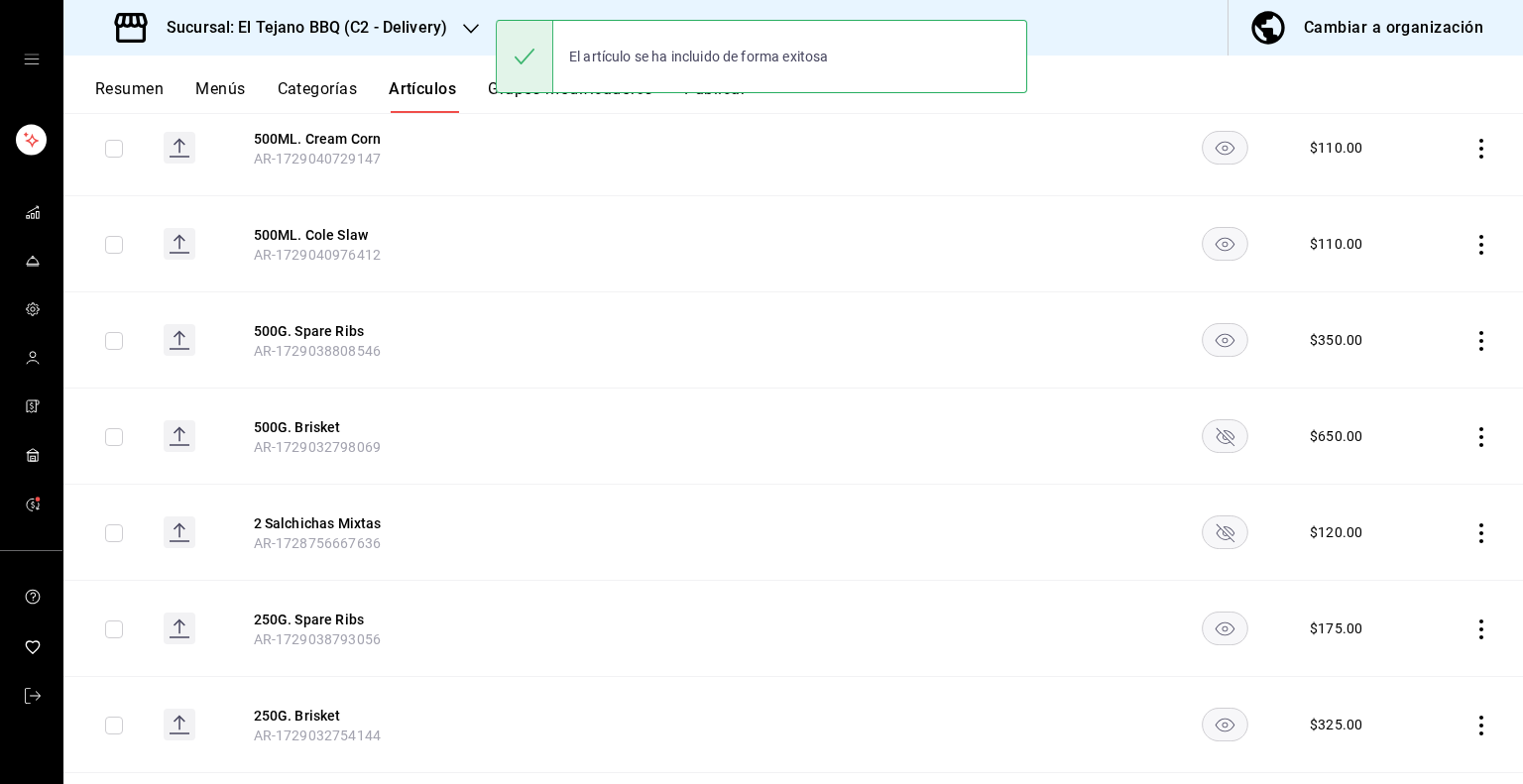 scroll, scrollTop: 7295, scrollLeft: 0, axis: vertical 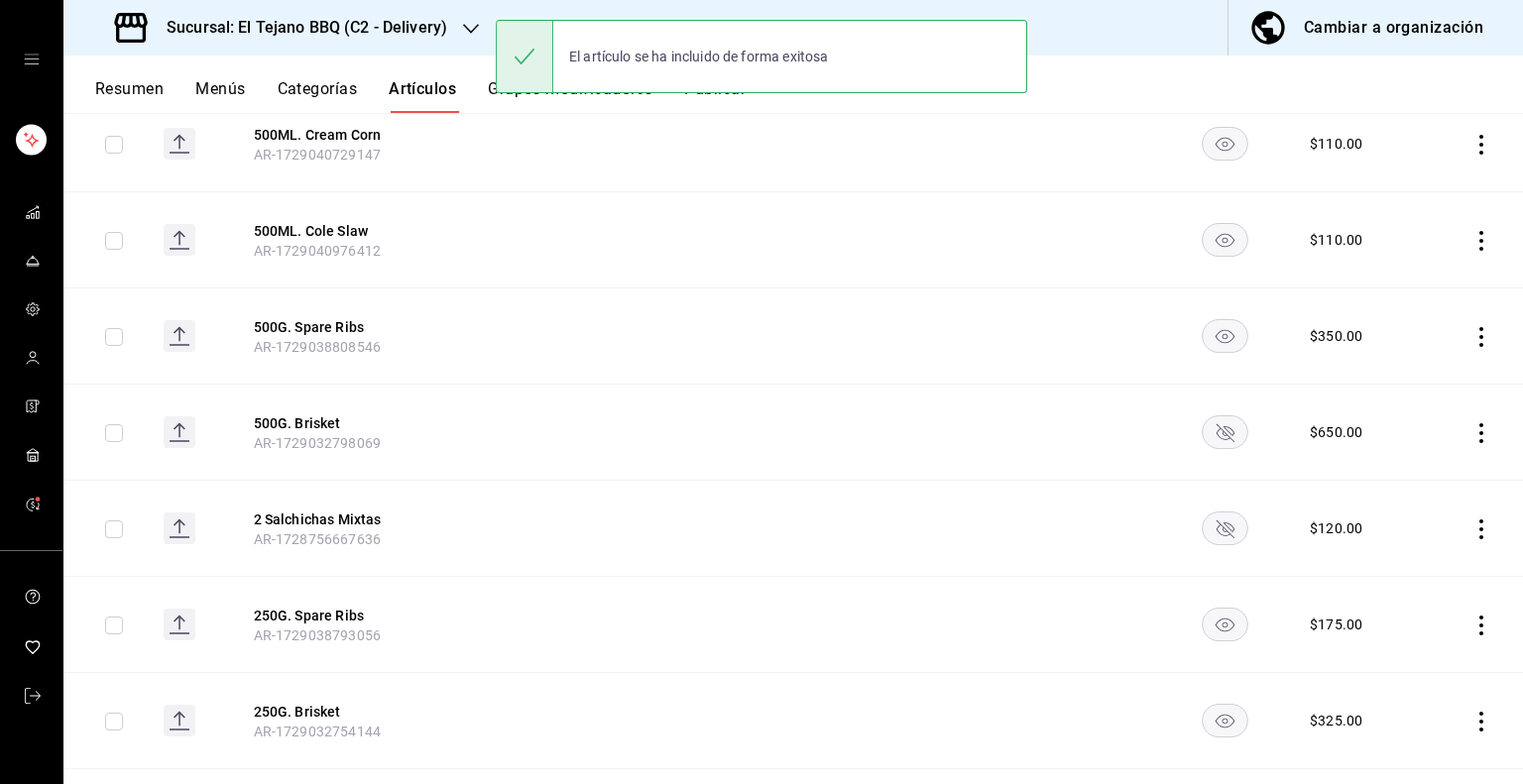 click 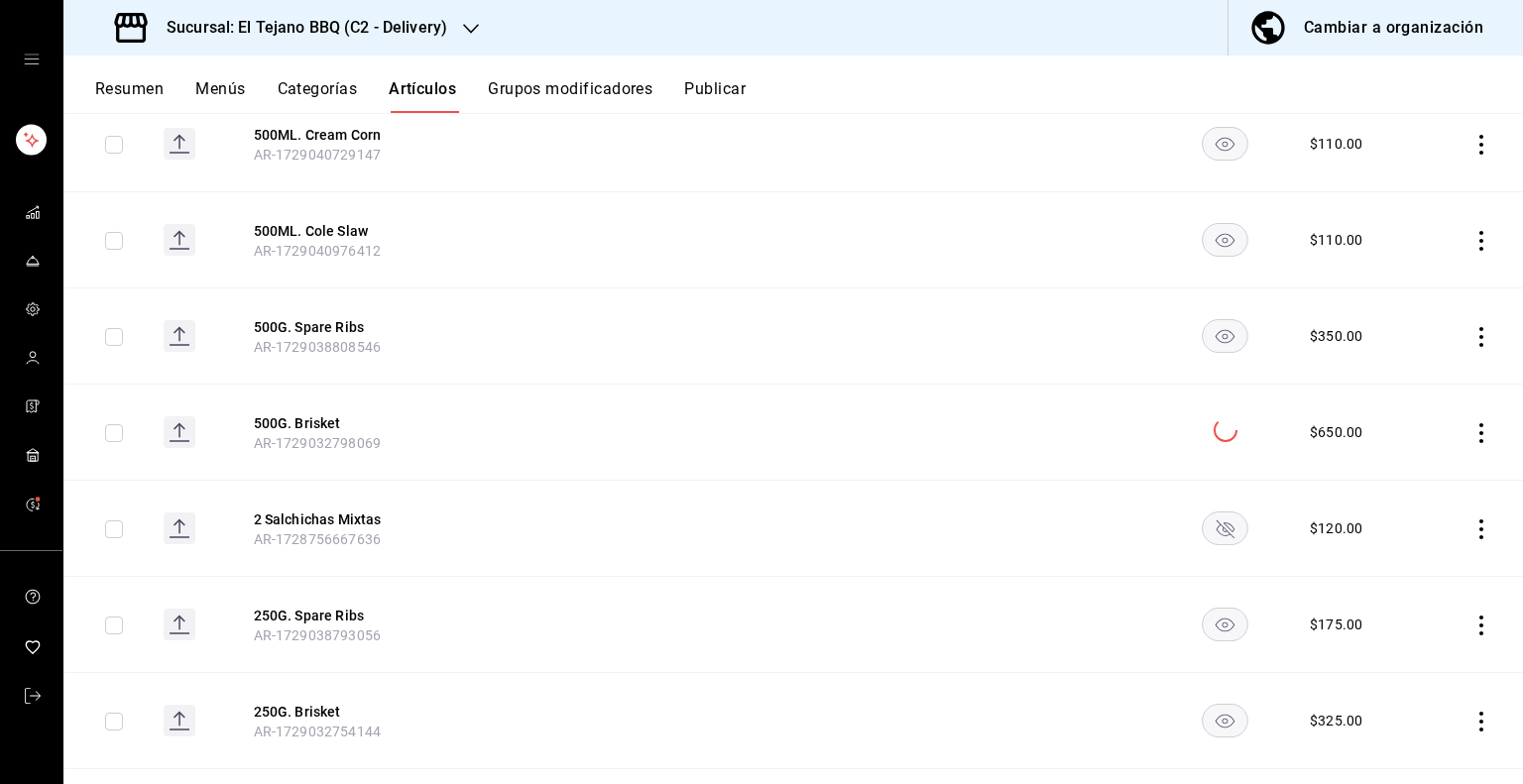 click 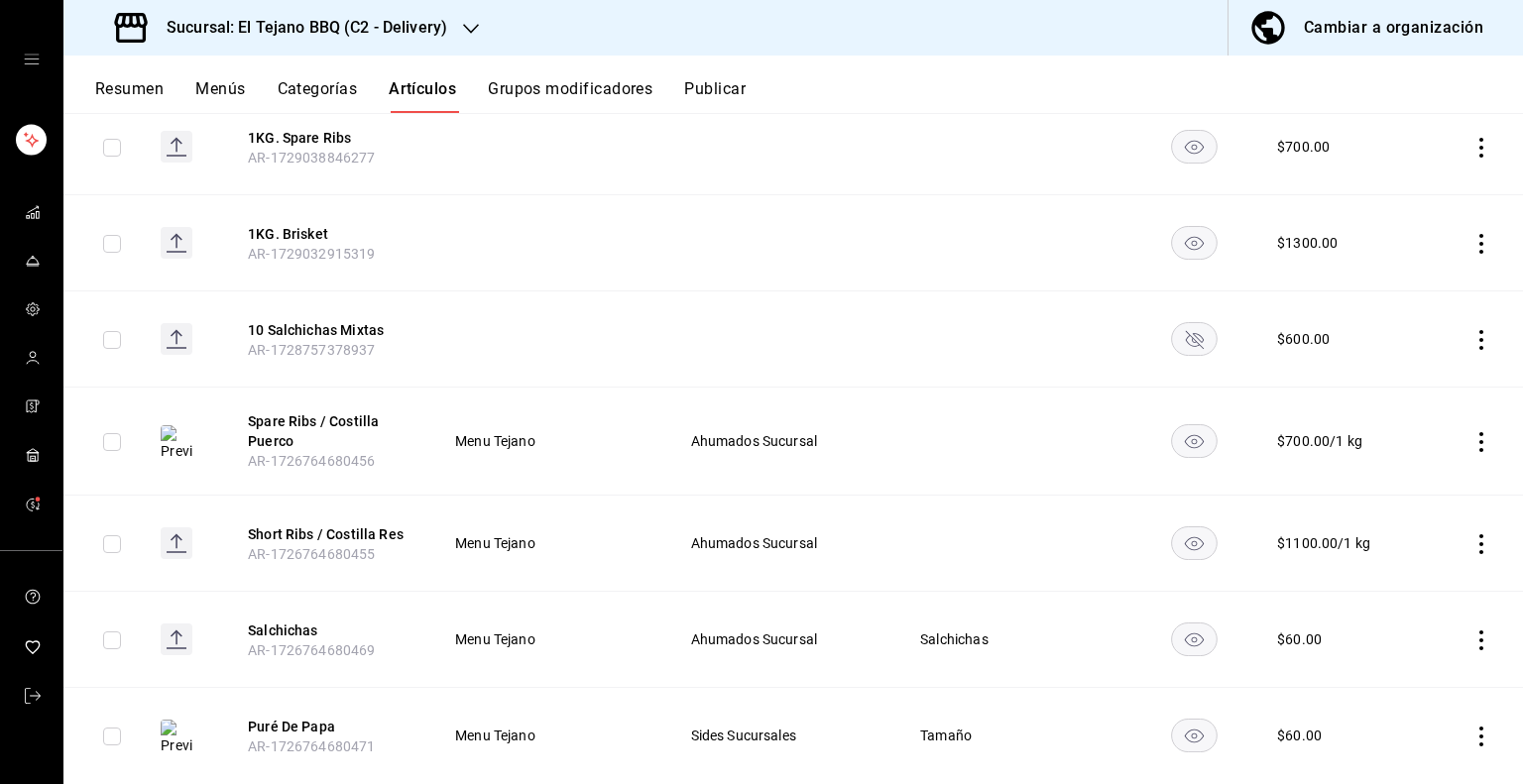 scroll, scrollTop: 8357, scrollLeft: 0, axis: vertical 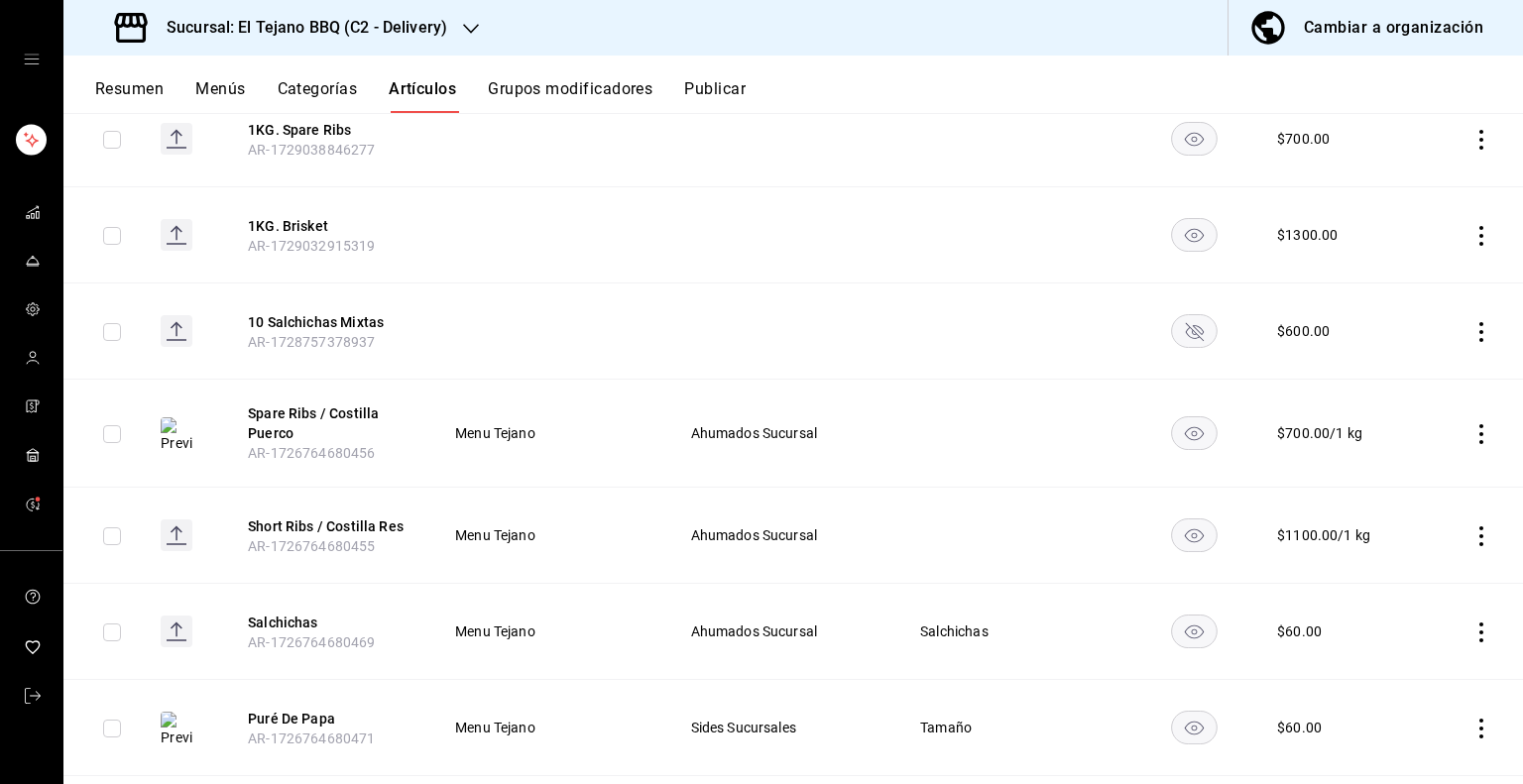 click 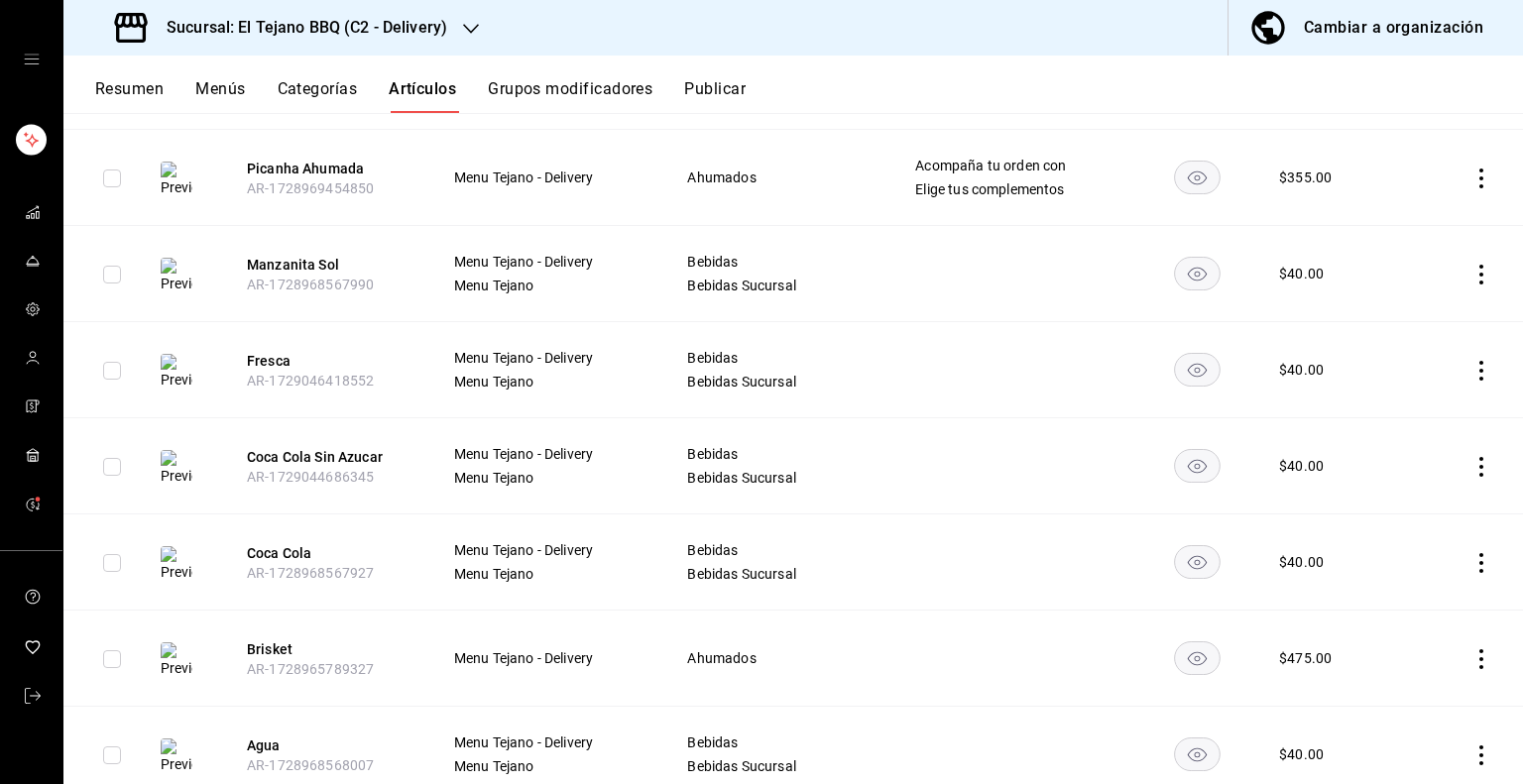 scroll, scrollTop: 12340, scrollLeft: 0, axis: vertical 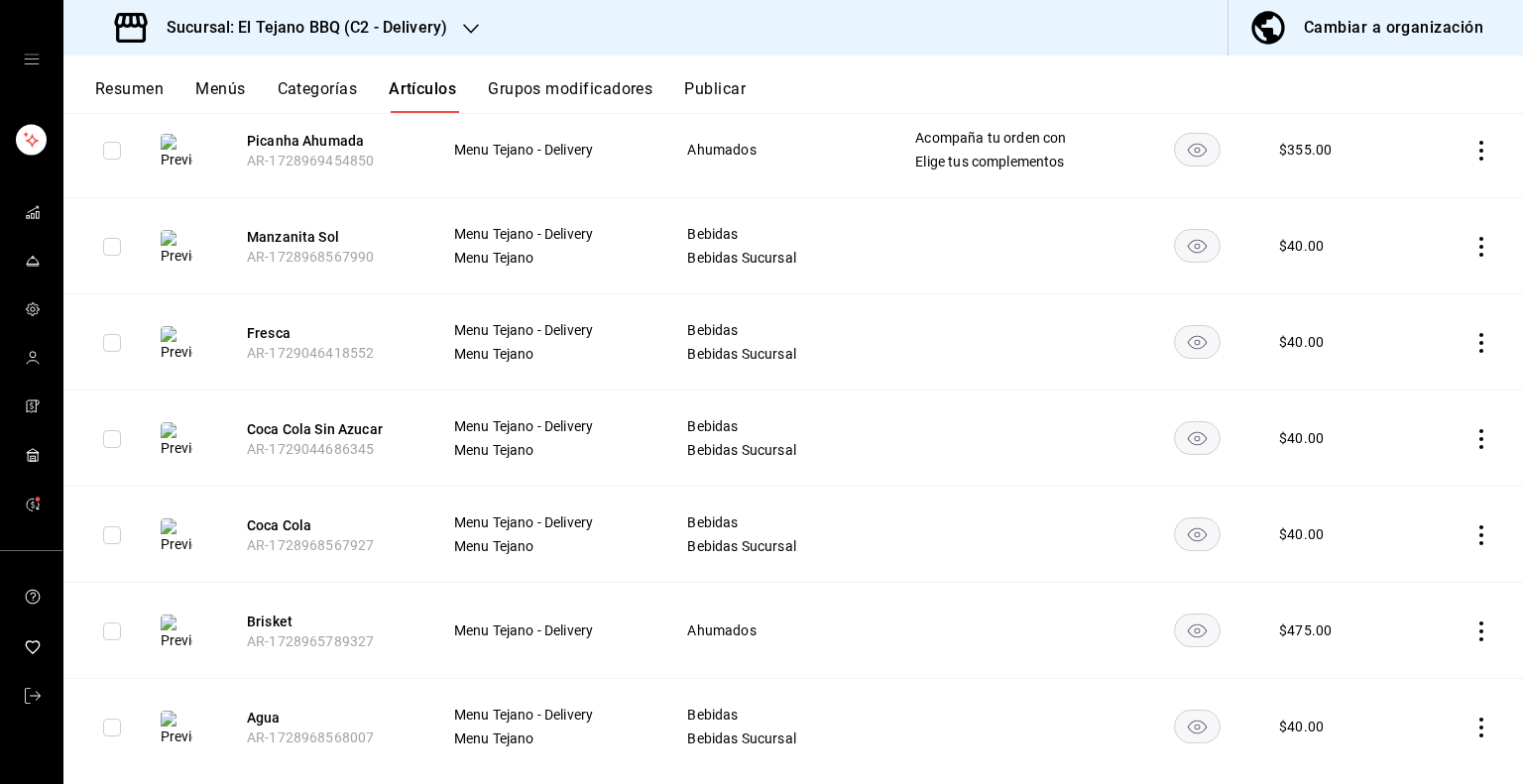 click on "Publicar" at bounding box center [715, 96] 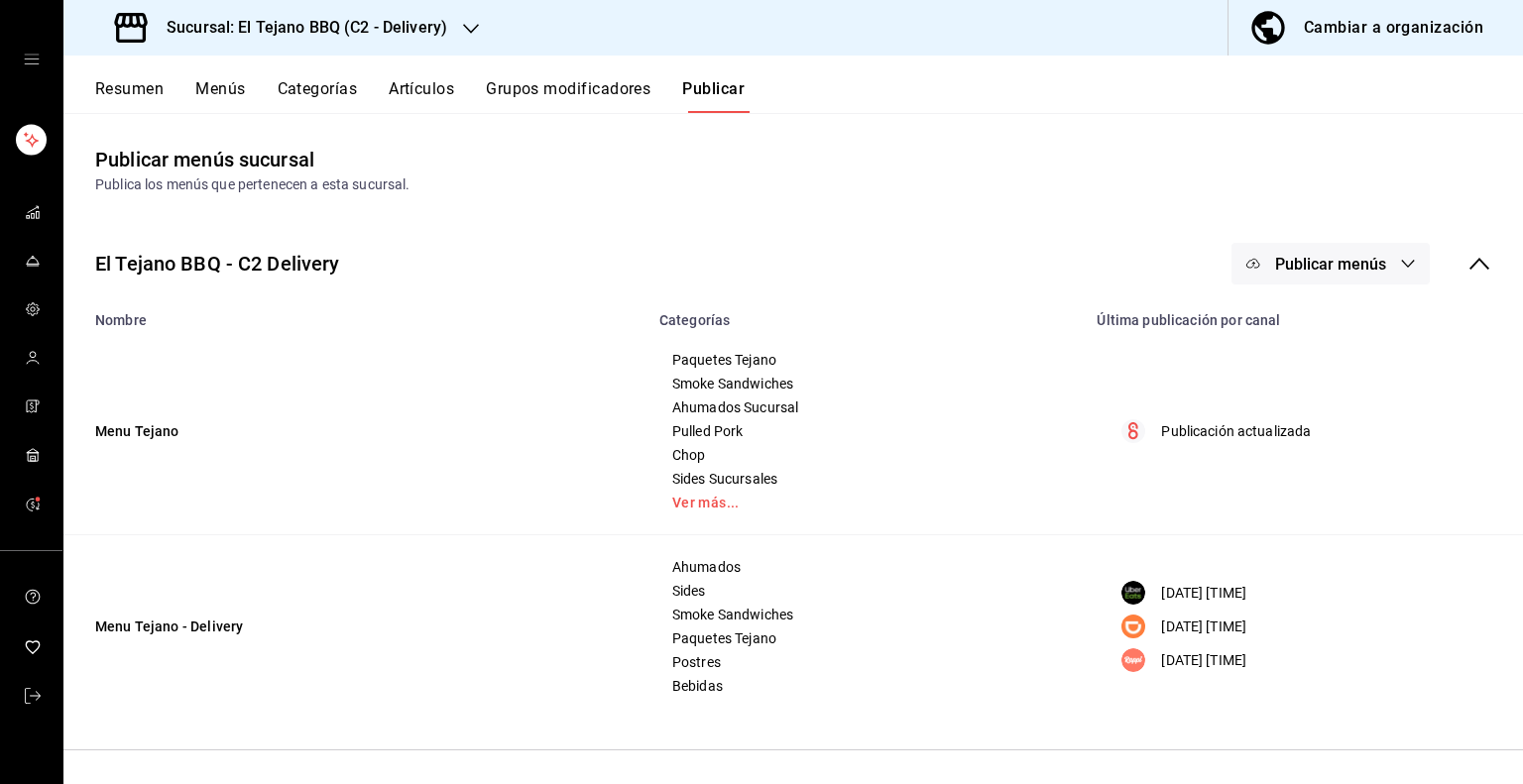 click on "Publicar menús" at bounding box center (1331, 264) 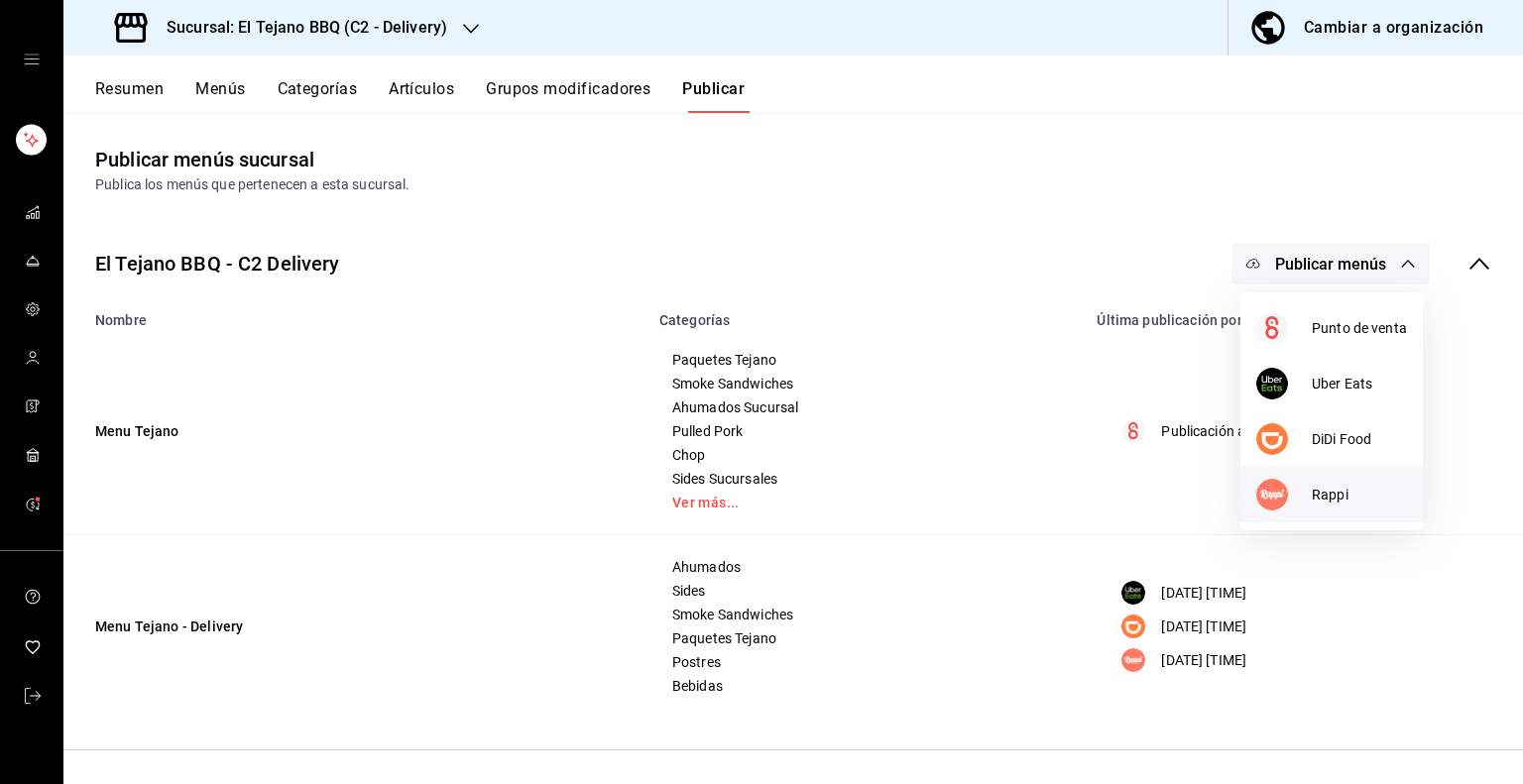 click on "Rappi" at bounding box center [1359, 495] 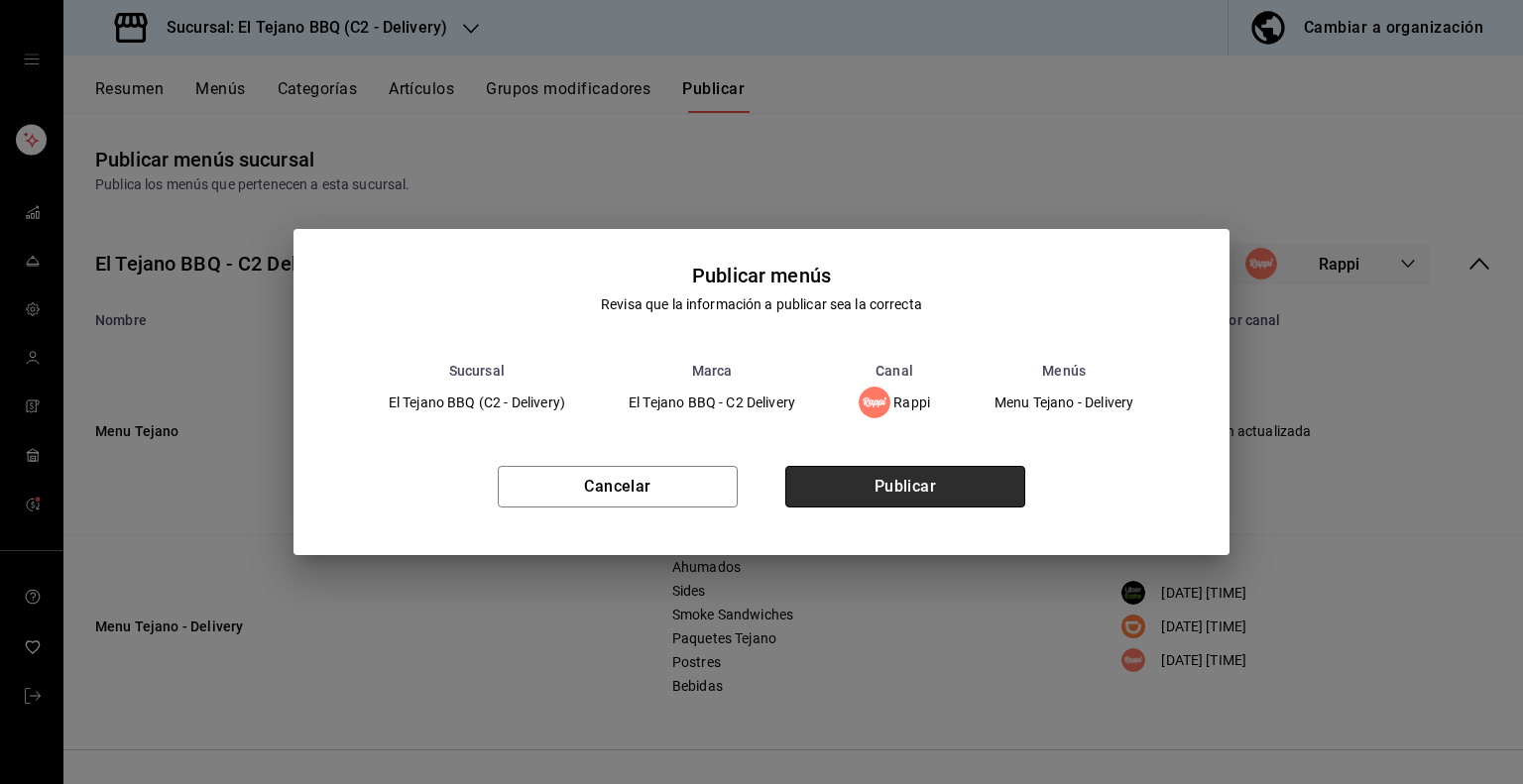 click on "Publicar" at bounding box center [905, 487] 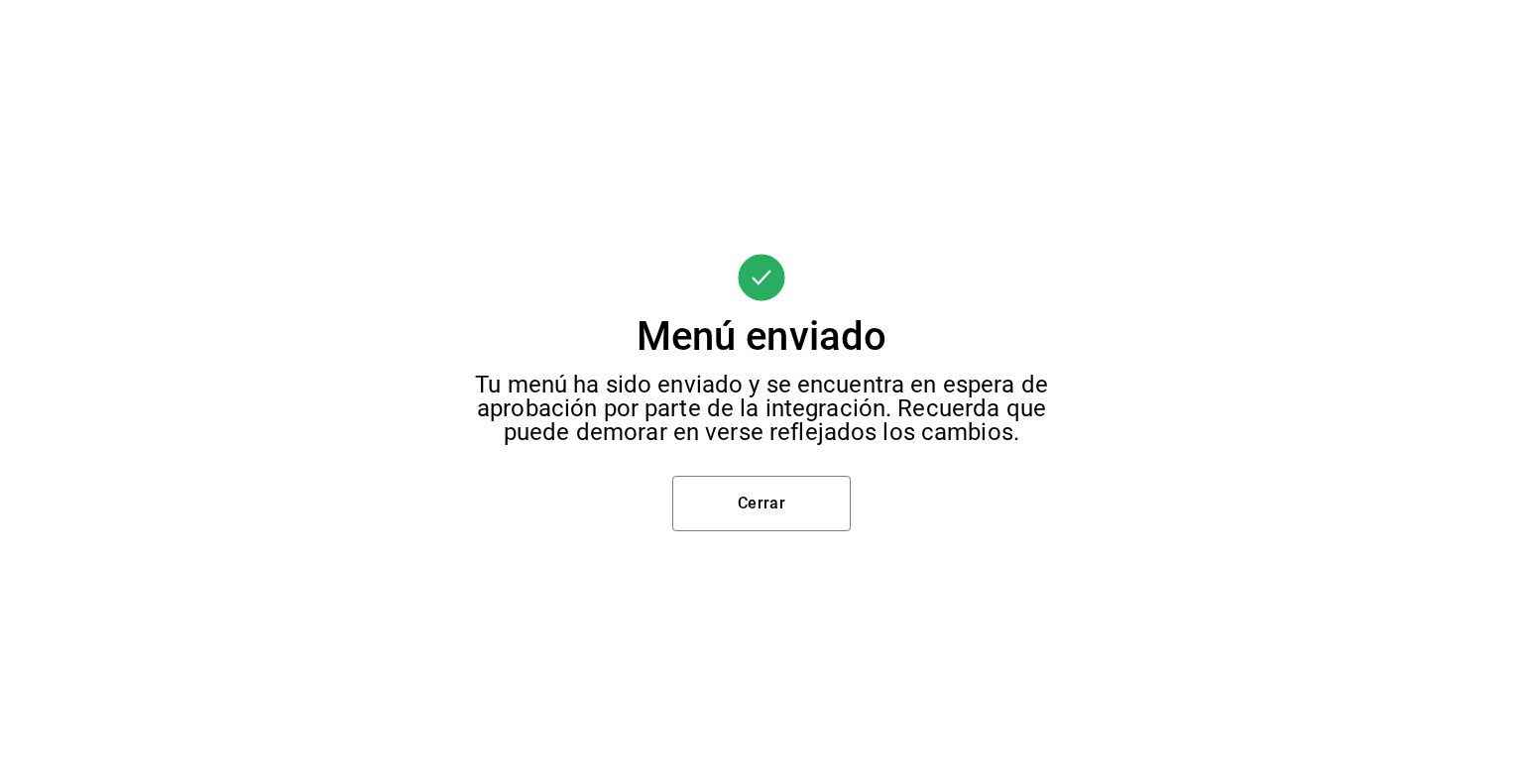 click on "Menú enviado Tu menú ha sido enviado y se encuentra en espera de aprobación por parte de la integración. Recuerda que puede demorar en verse reflejados los cambios. Cerrar" at bounding box center (762, 392) 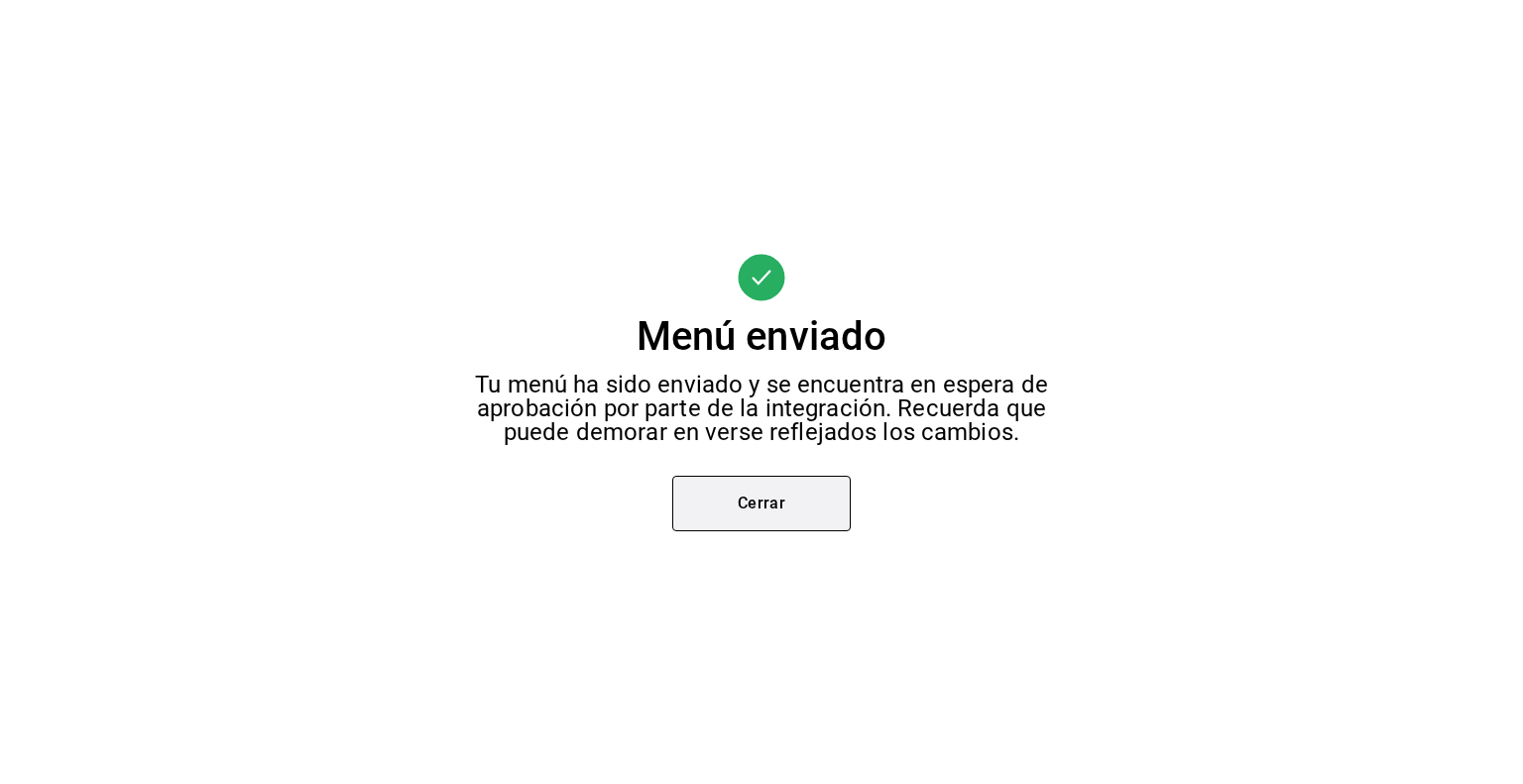 click on "Cerrar" at bounding box center (762, 504) 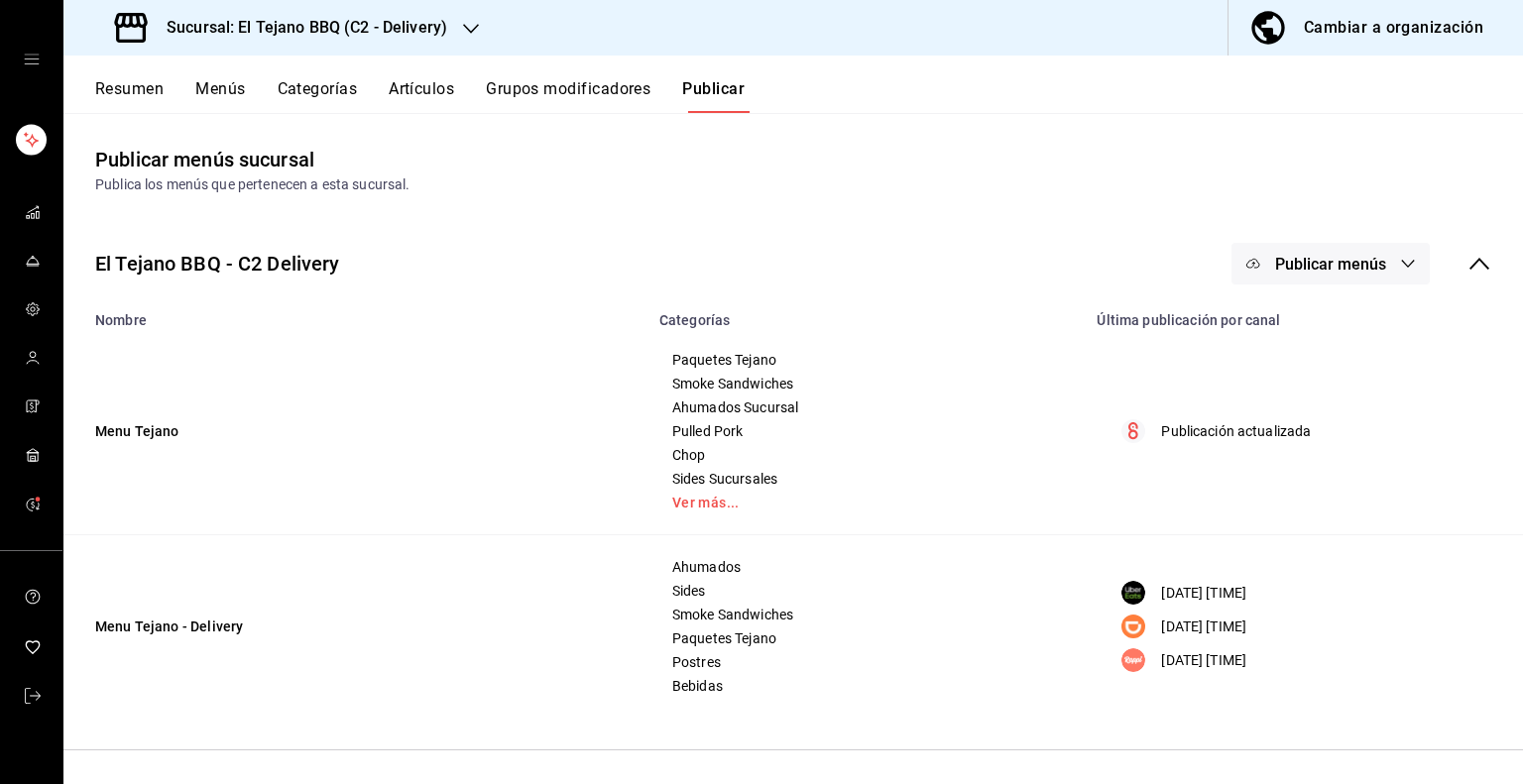 click on "Publicar menús" at bounding box center [1331, 264] 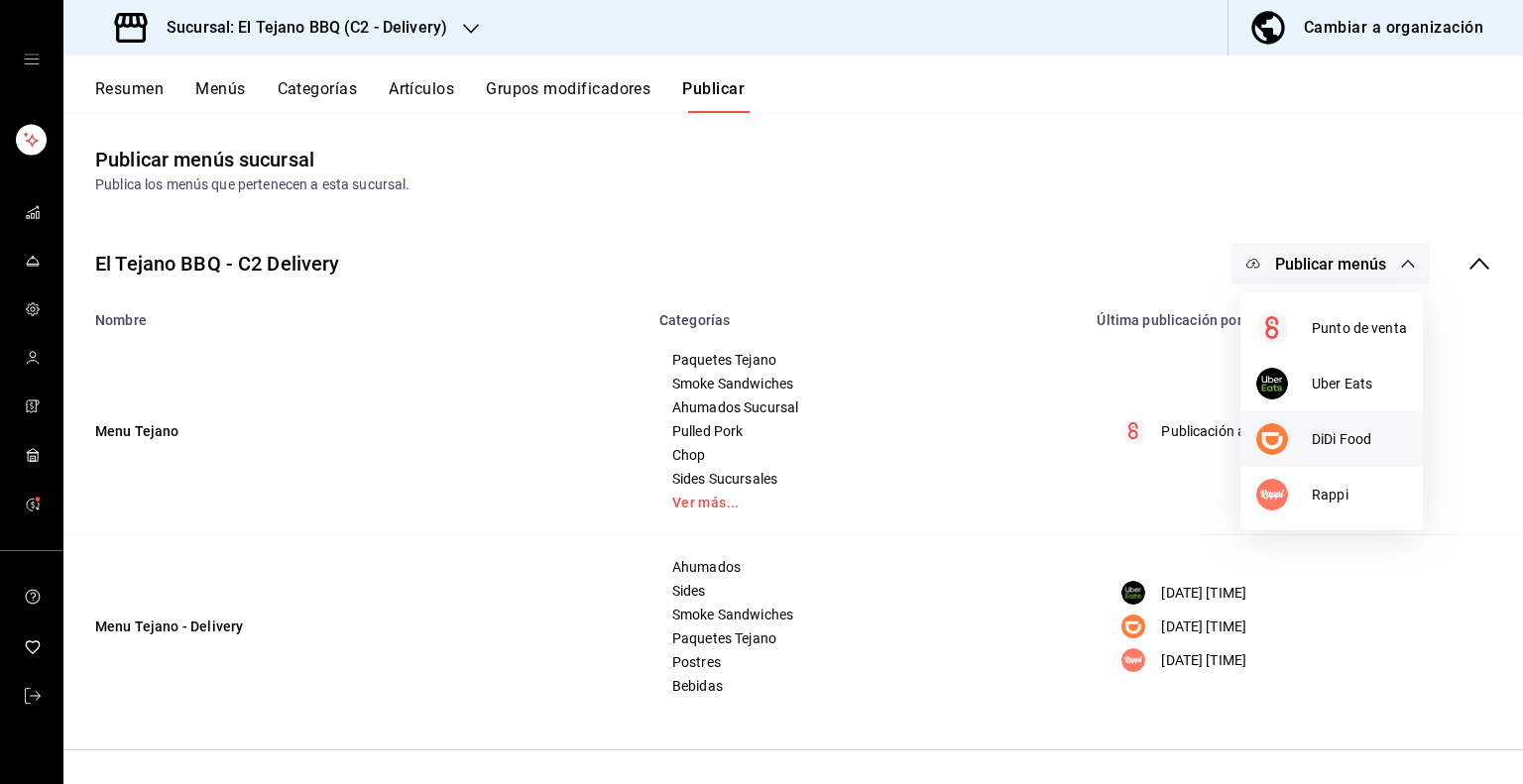 click on "DiDi Food" at bounding box center [1332, 439] 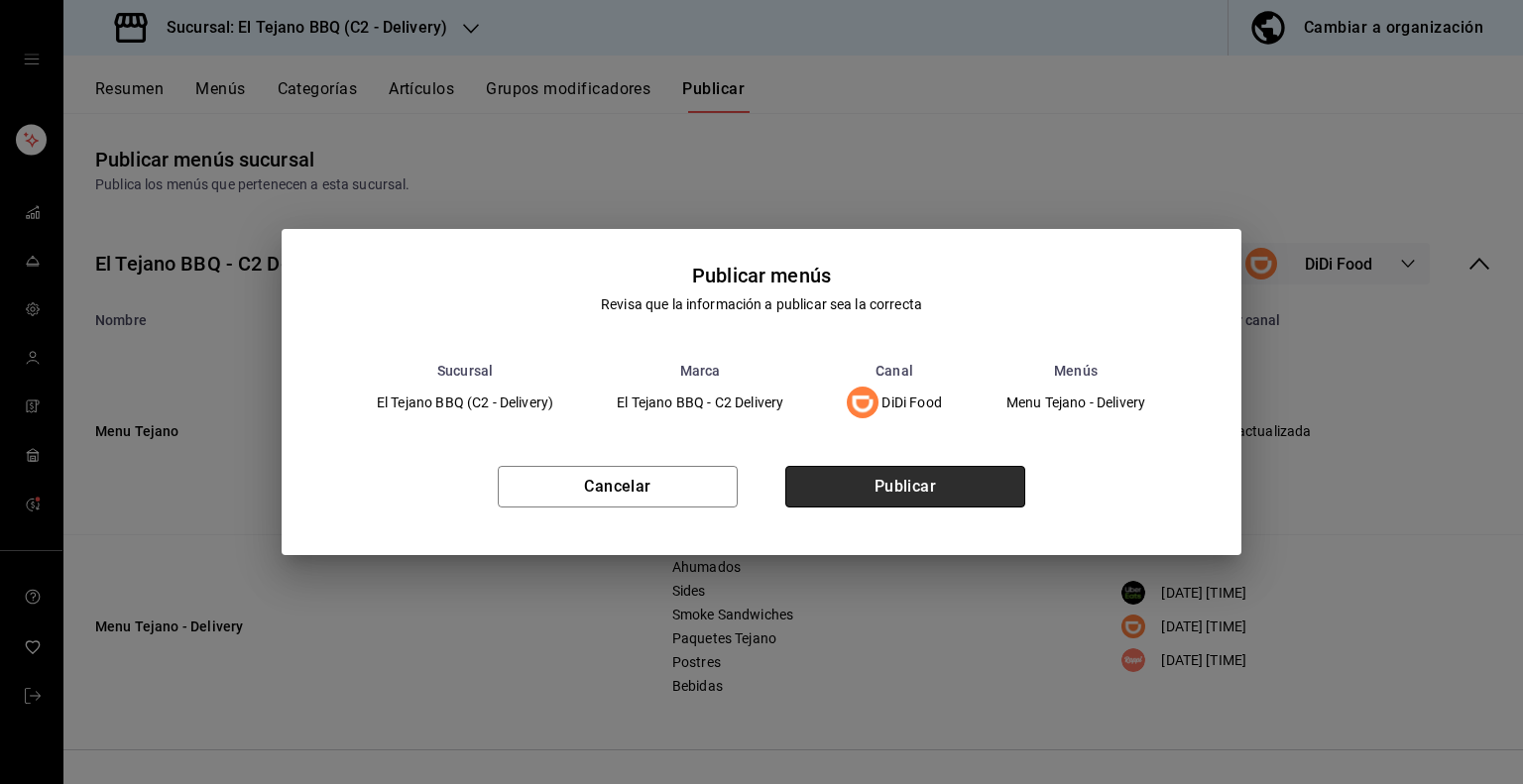 click on "Publicar" at bounding box center (905, 487) 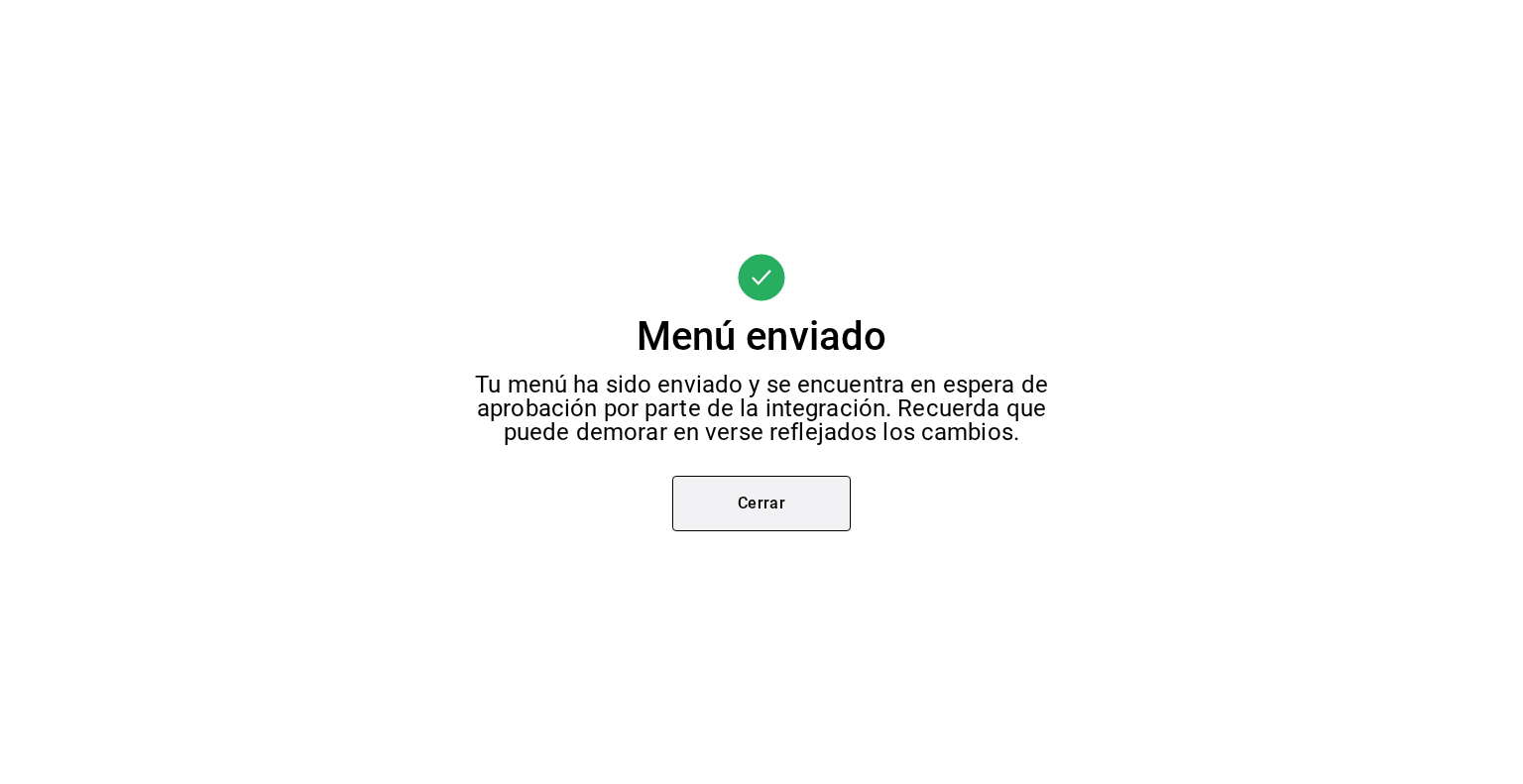 click on "Cerrar" at bounding box center [762, 504] 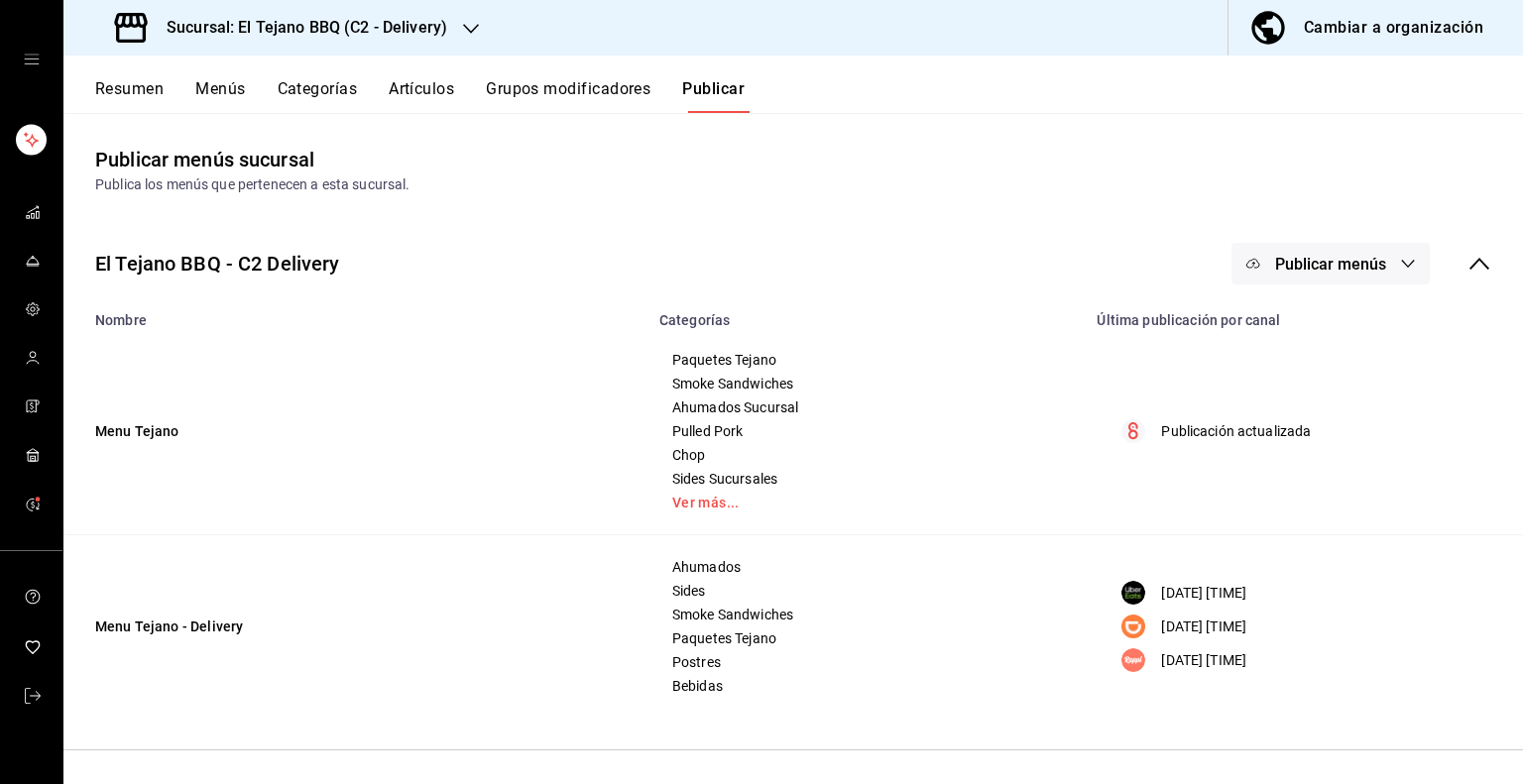 click on "Publicar menús" at bounding box center [1331, 264] 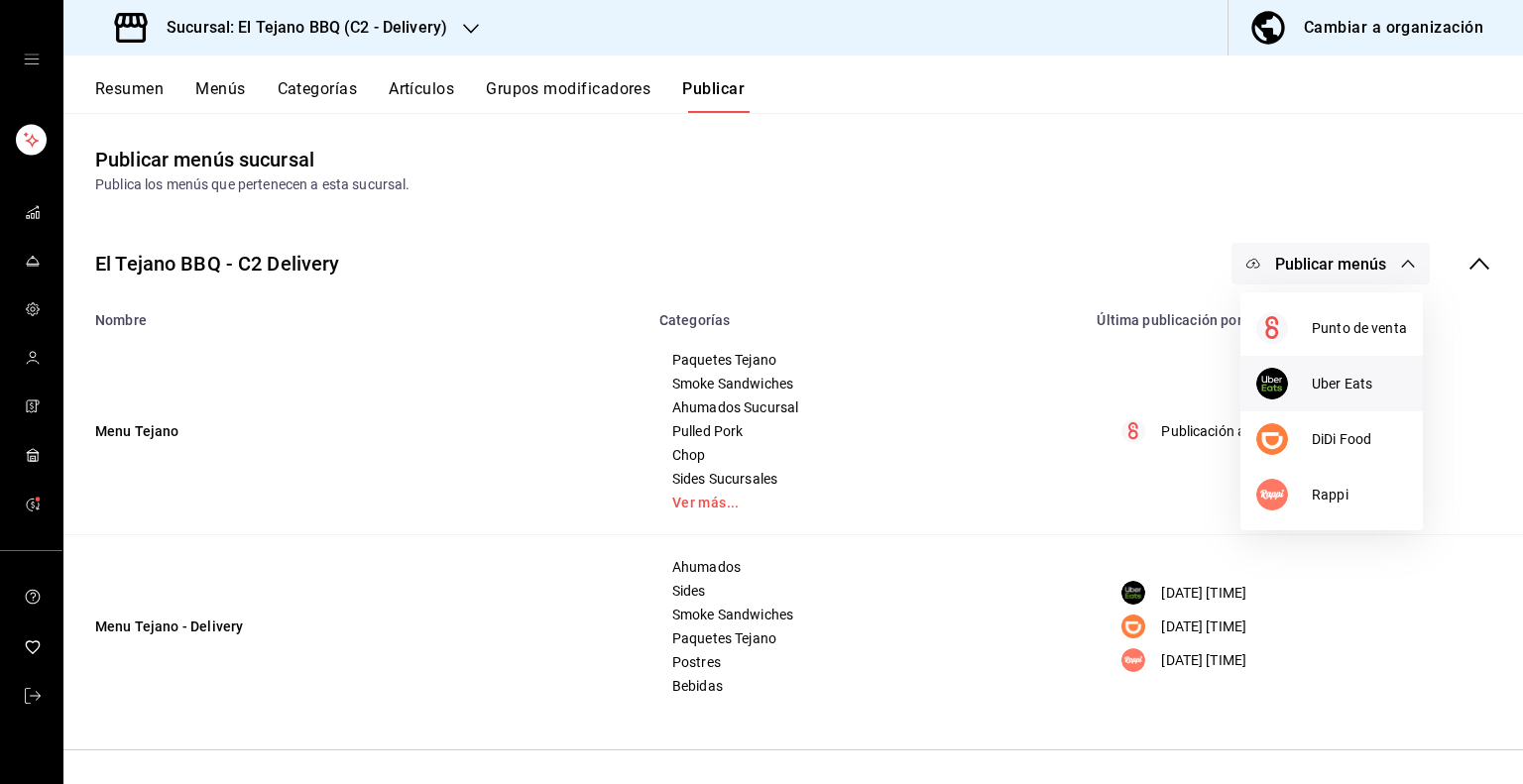 click on "Uber Eats" at bounding box center [1332, 384] 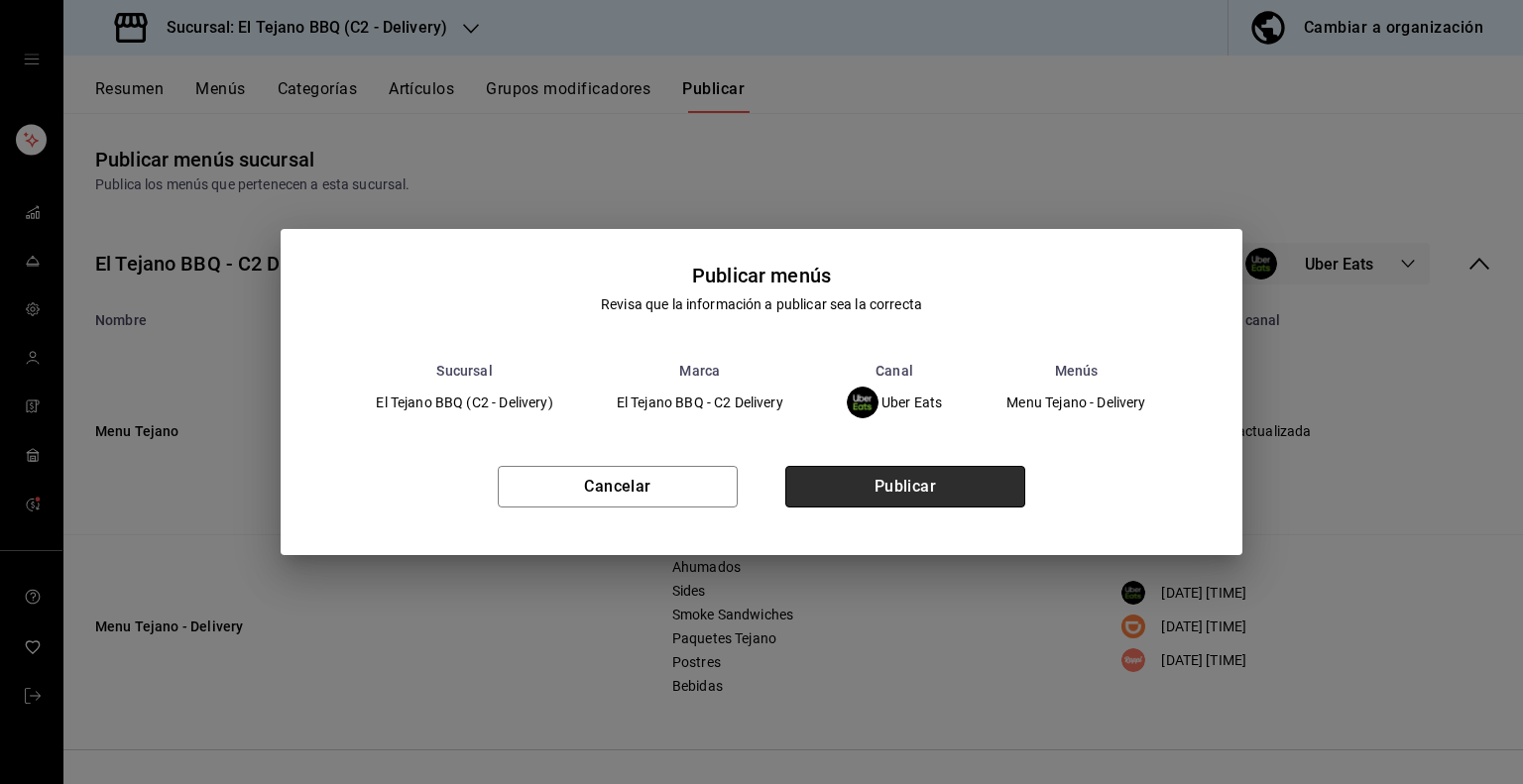 click on "Publicar" at bounding box center [905, 487] 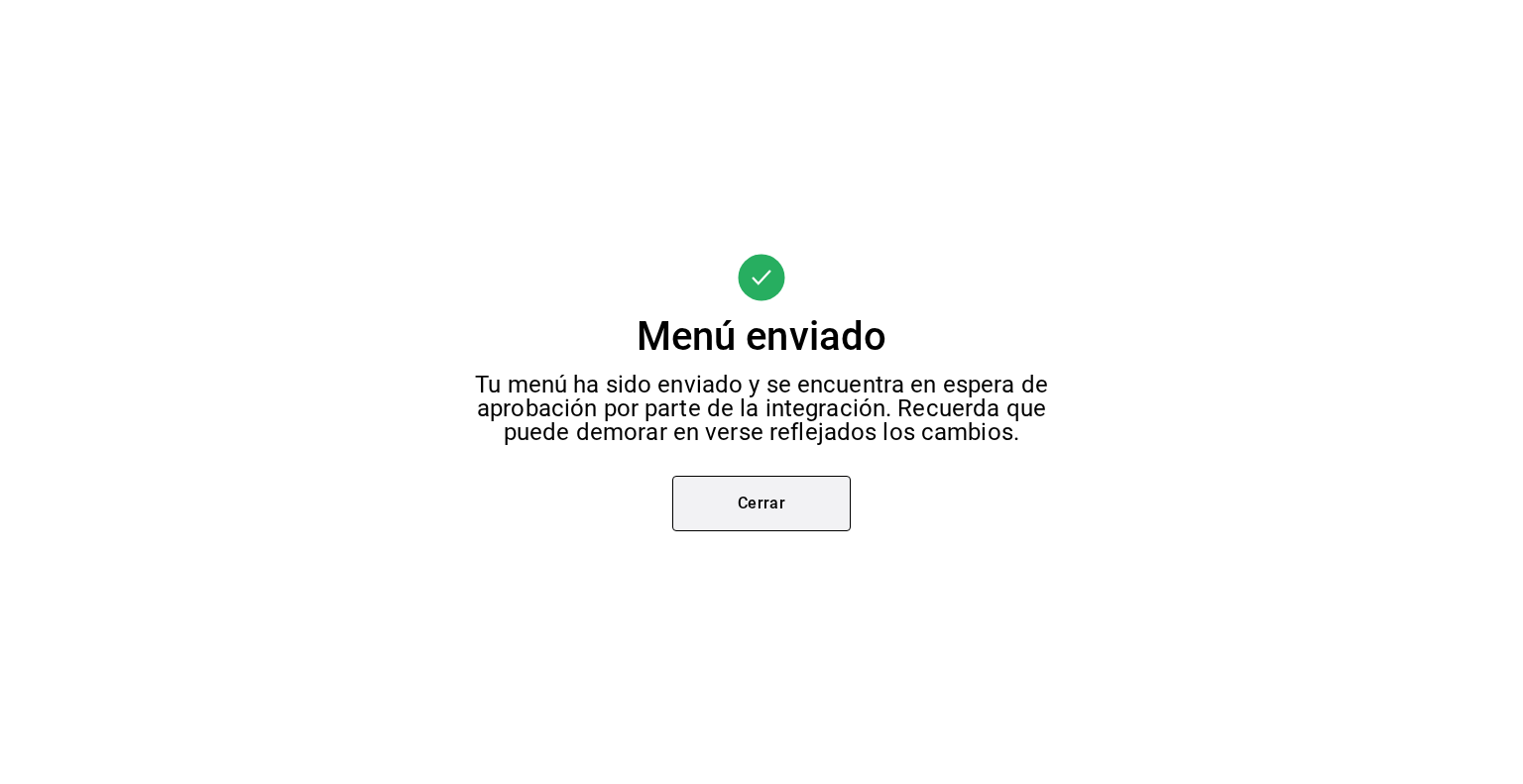 click on "Cerrar" at bounding box center [762, 504] 